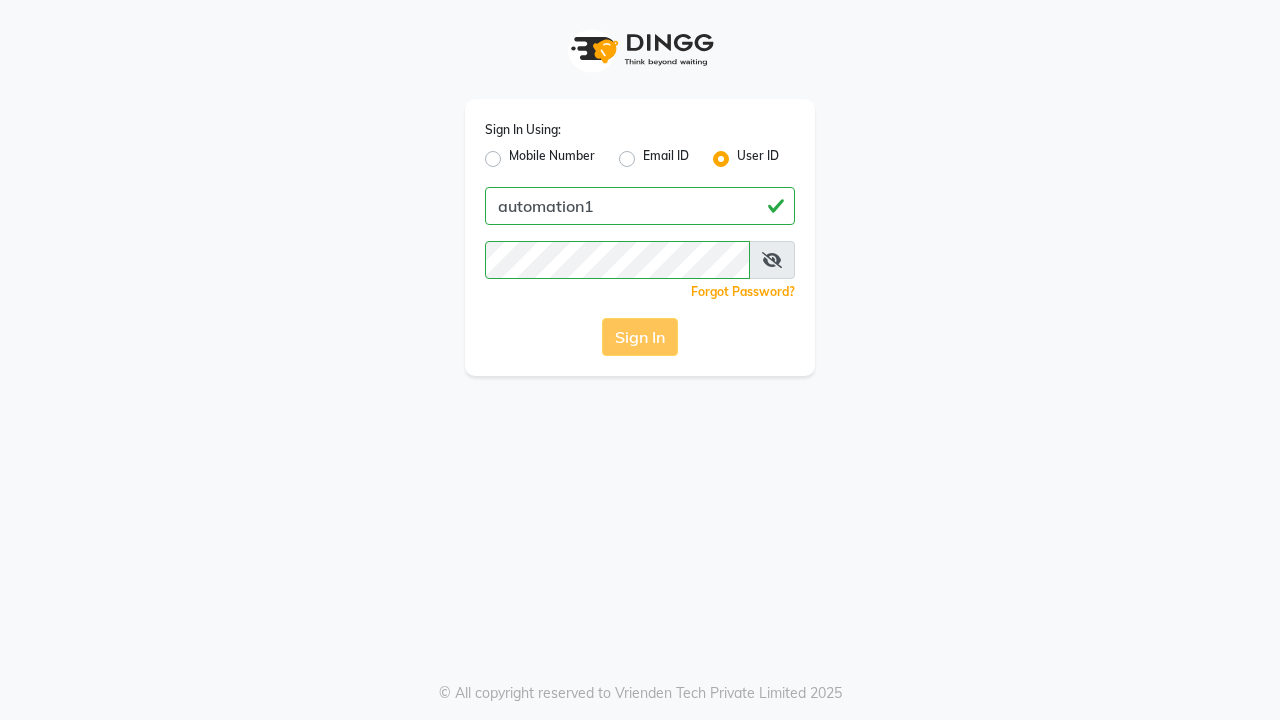 scroll, scrollTop: 0, scrollLeft: 0, axis: both 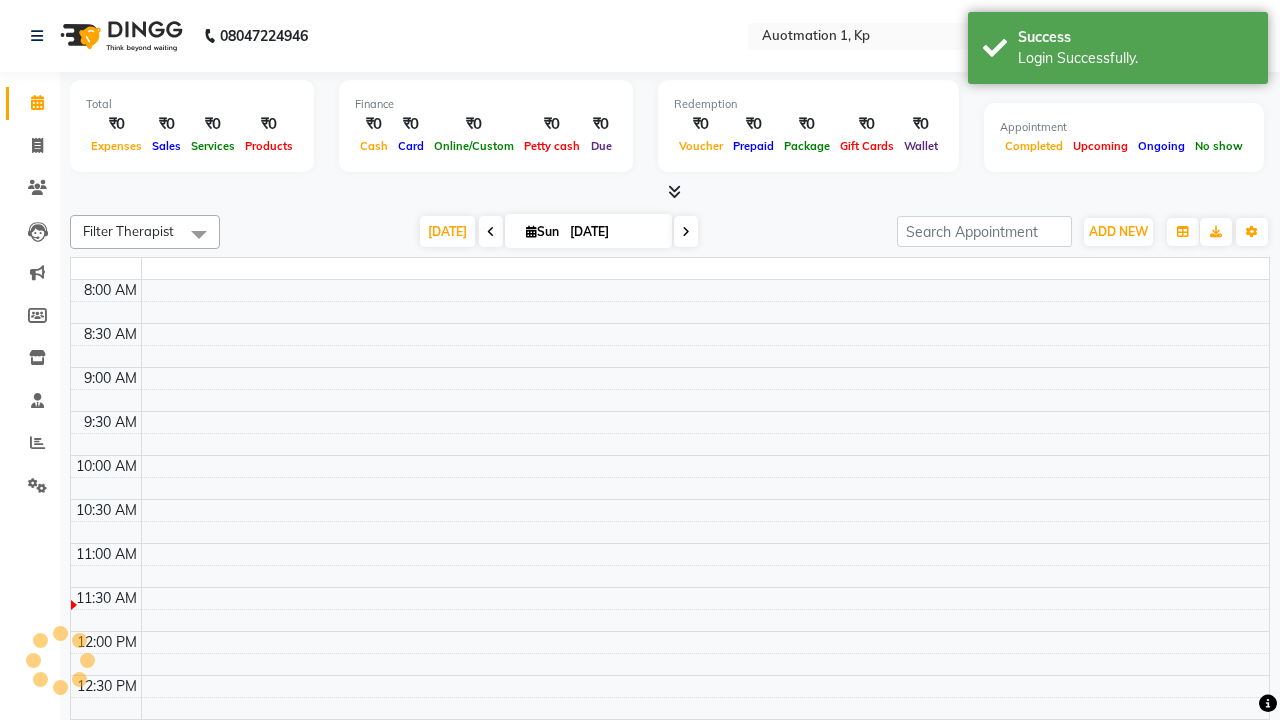 select on "en" 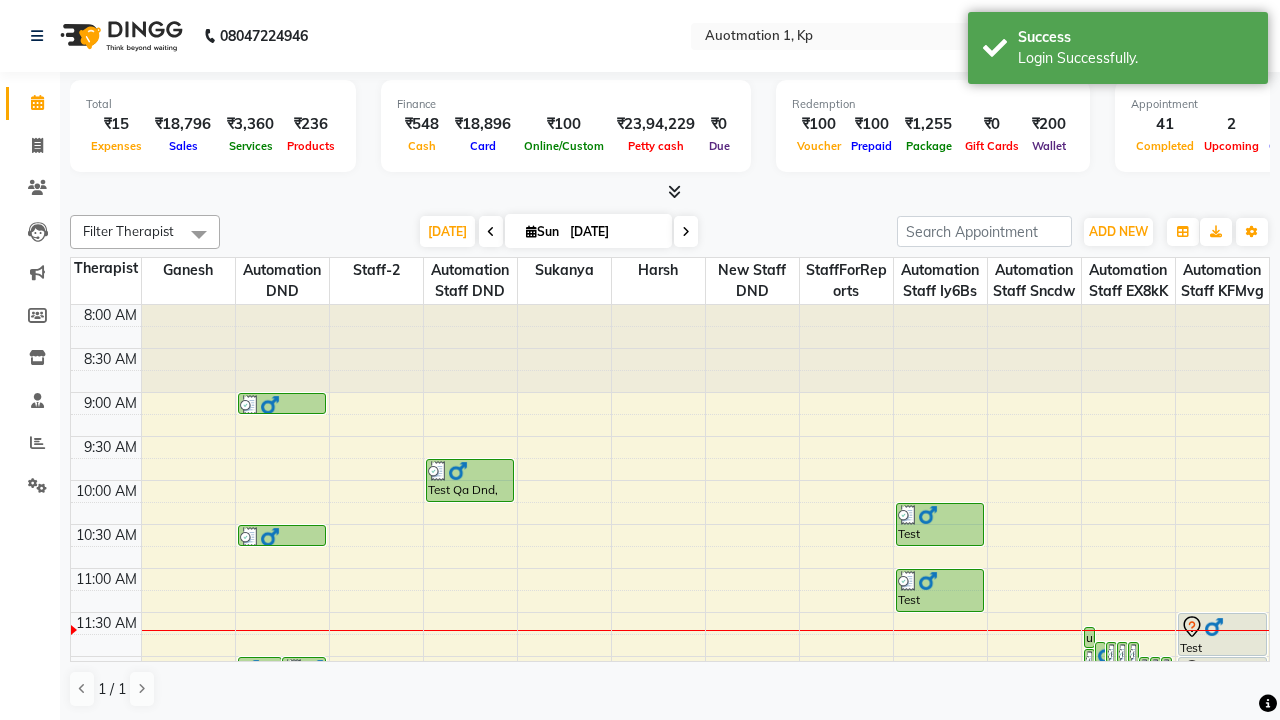 scroll, scrollTop: 0, scrollLeft: 0, axis: both 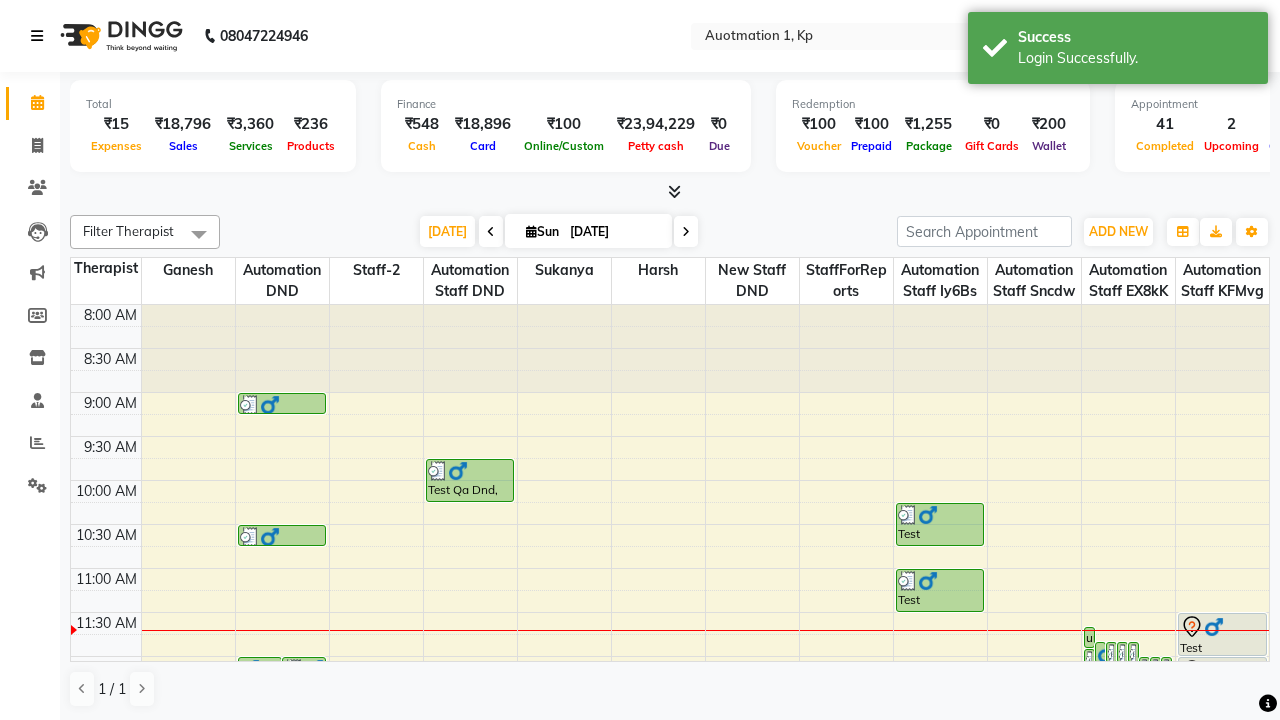click at bounding box center (37, 36) 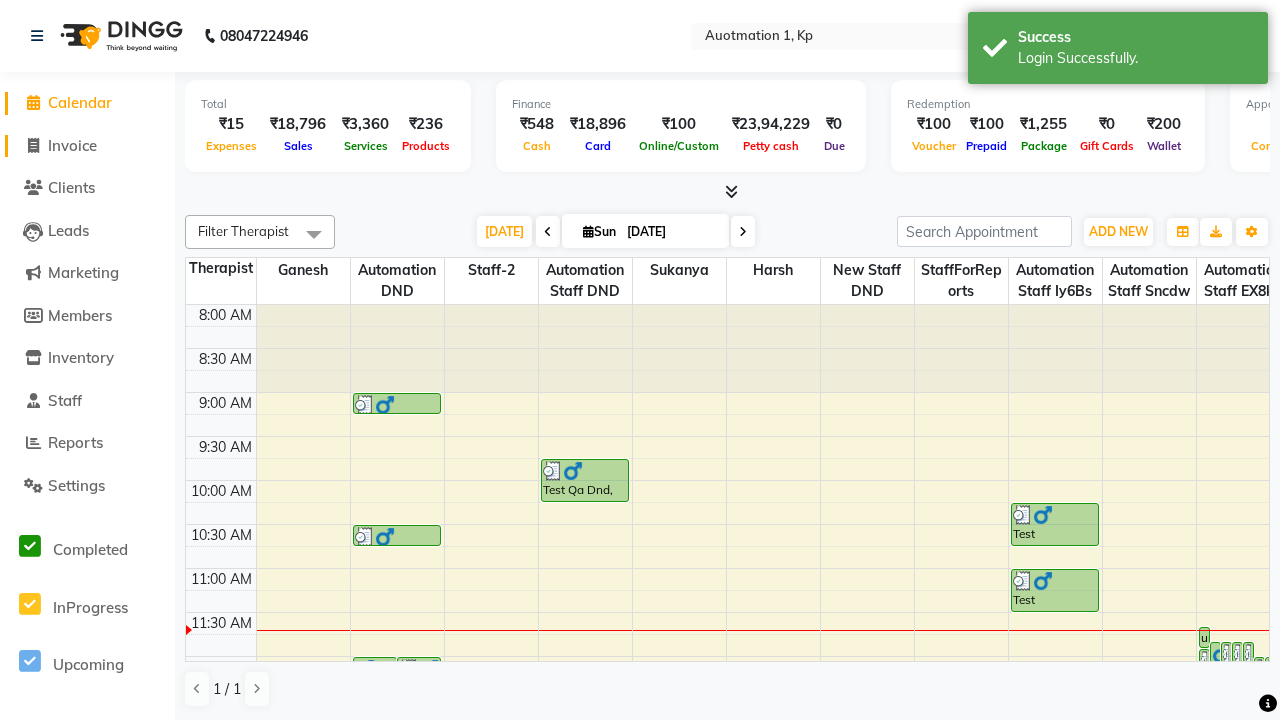 click on "Invoice" 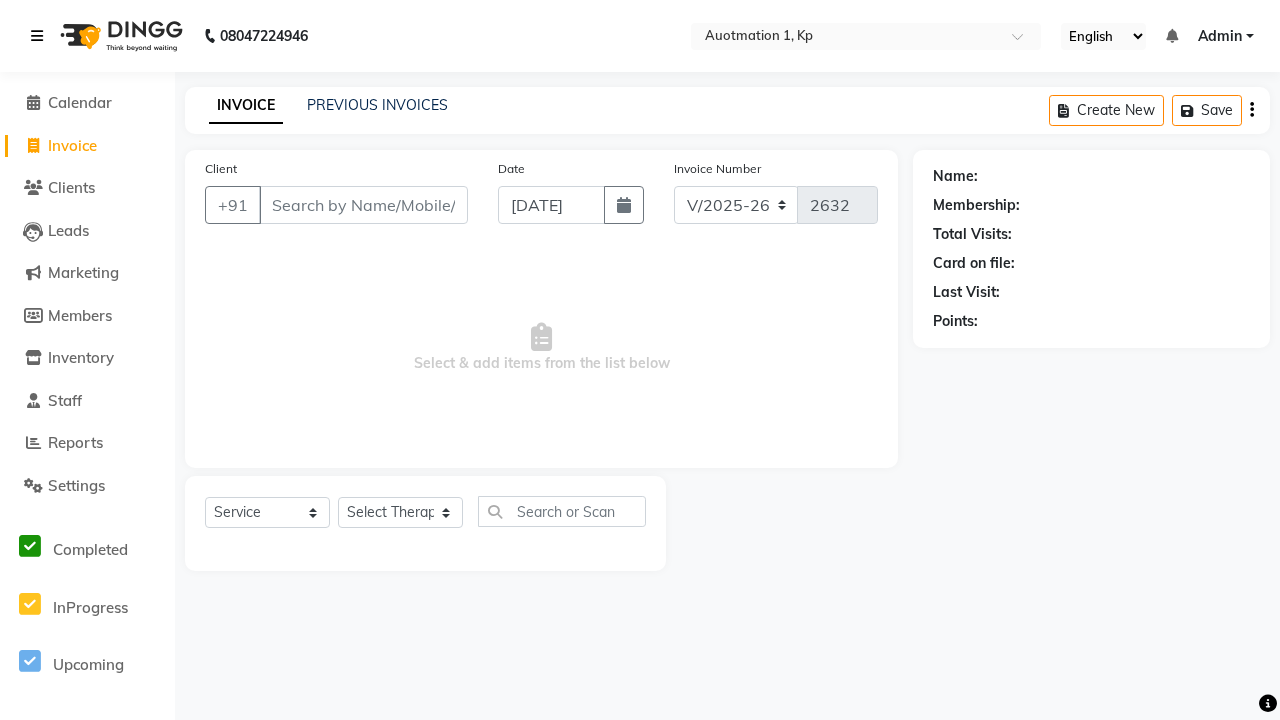click at bounding box center (37, 36) 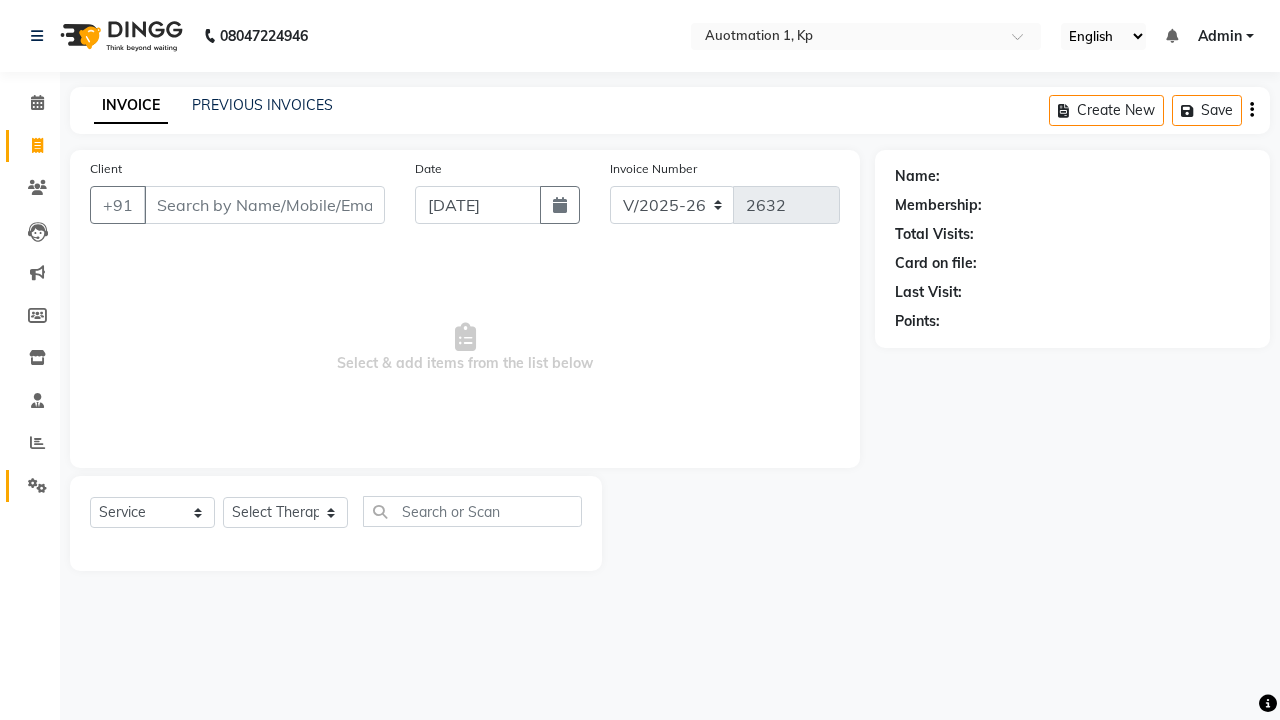 click 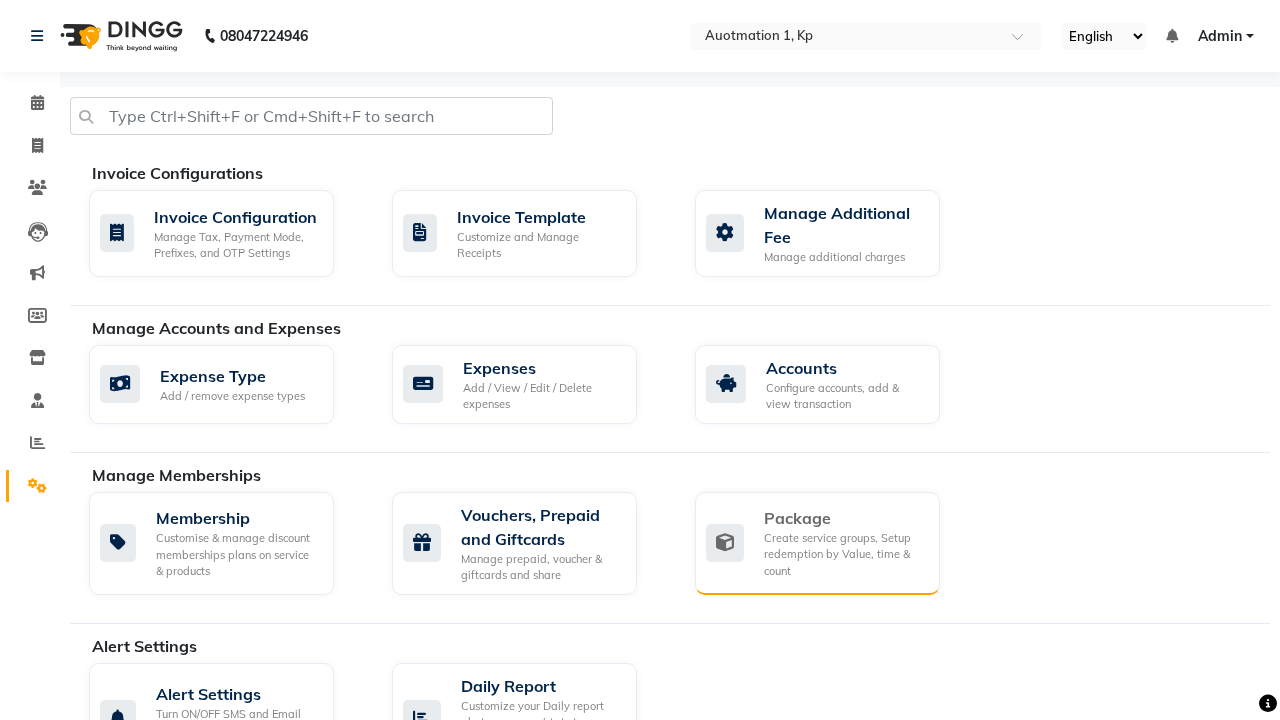 click on "Package" 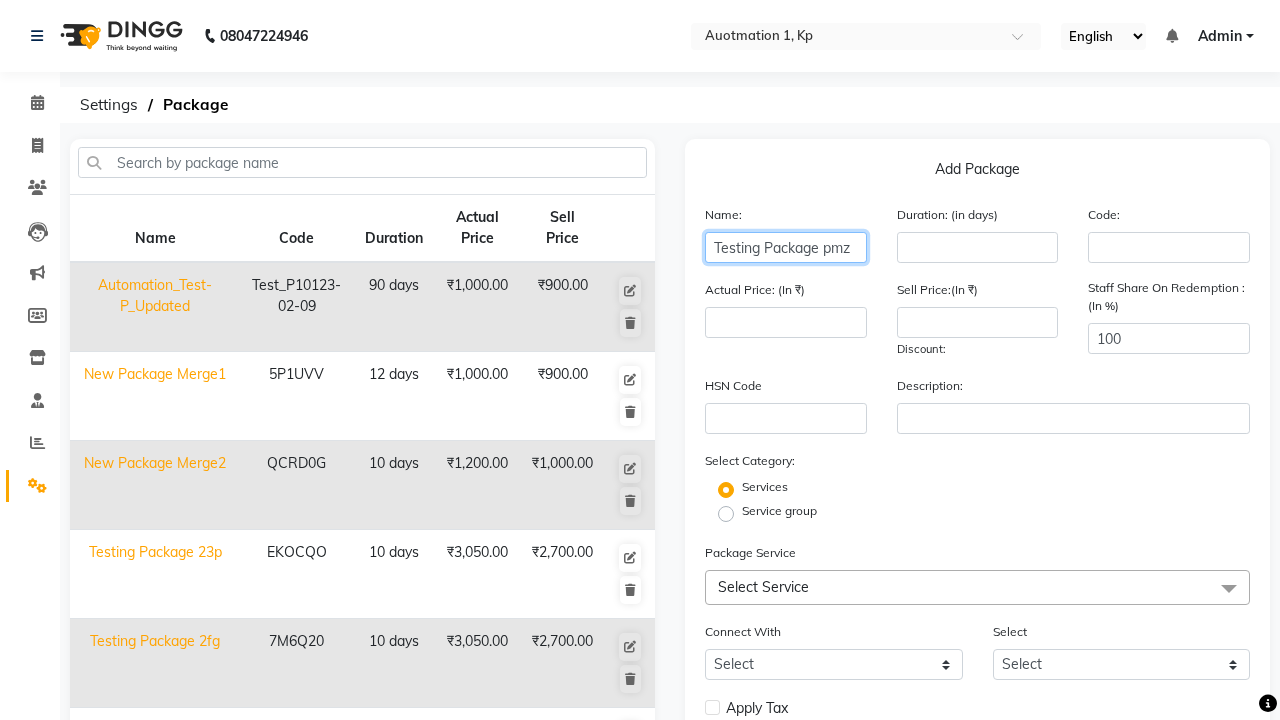 type on "Testing Package pmz" 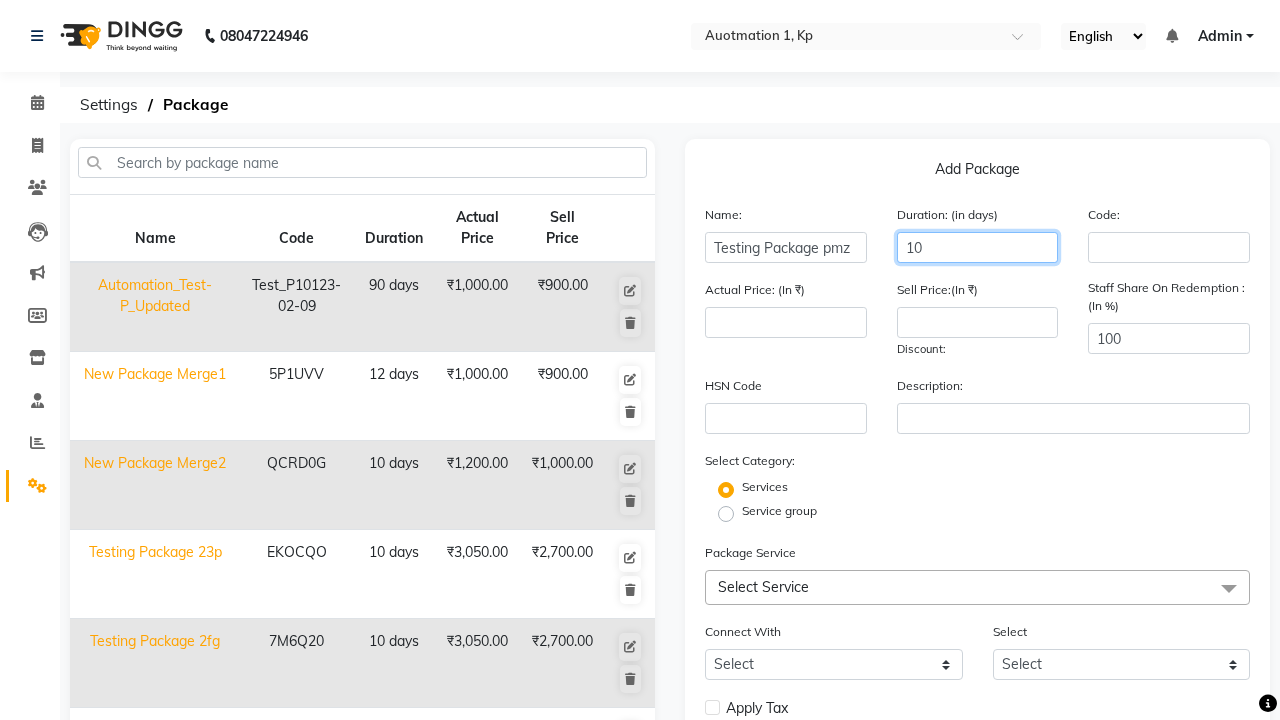 type on "10" 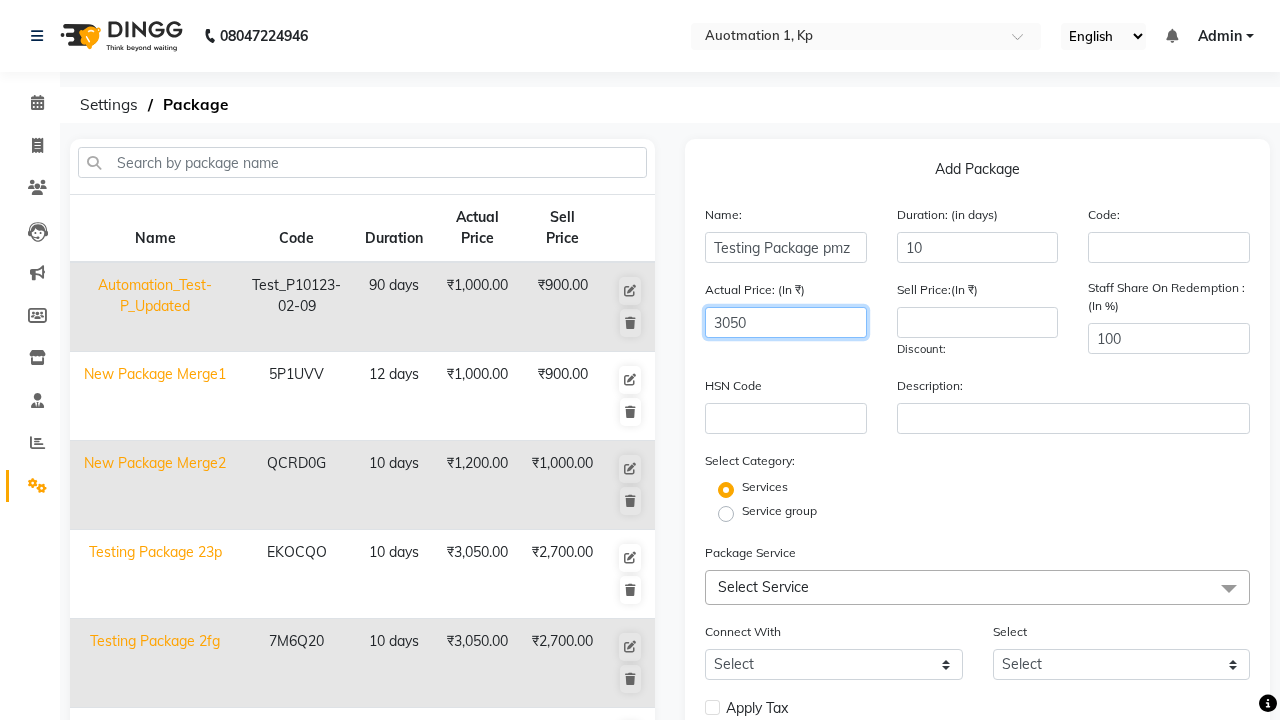 type on "3050" 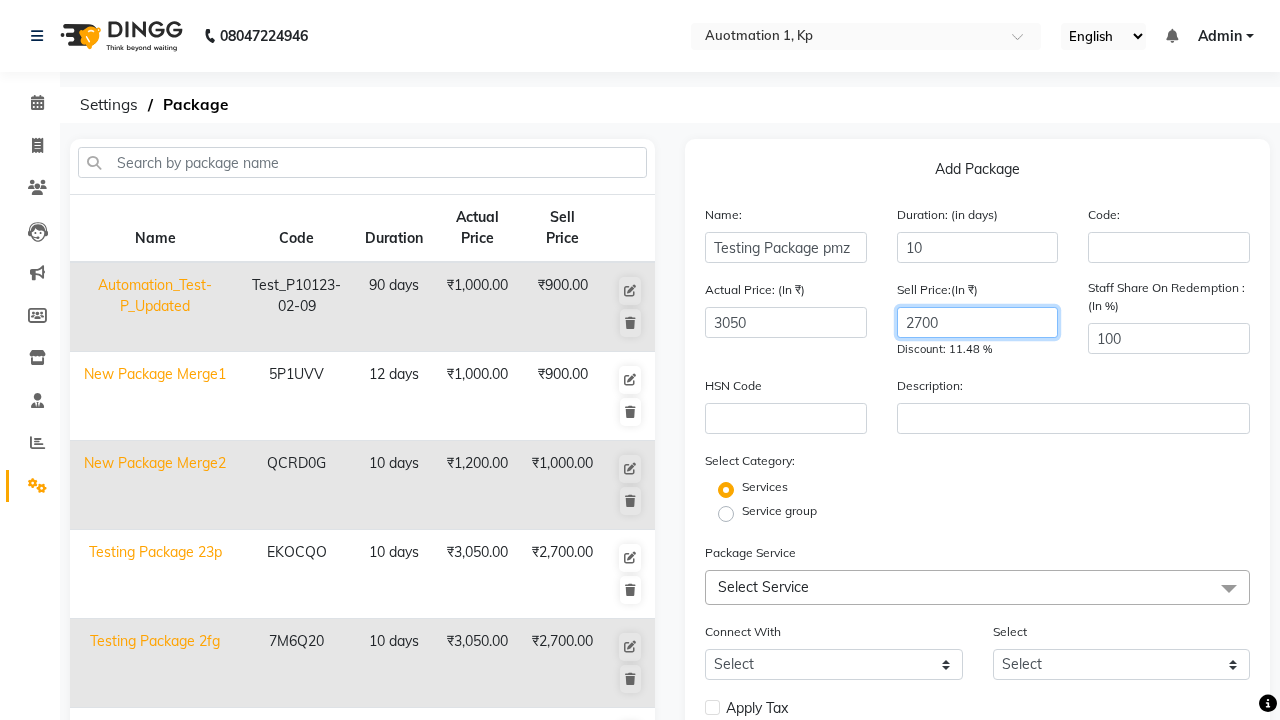 type on "2700" 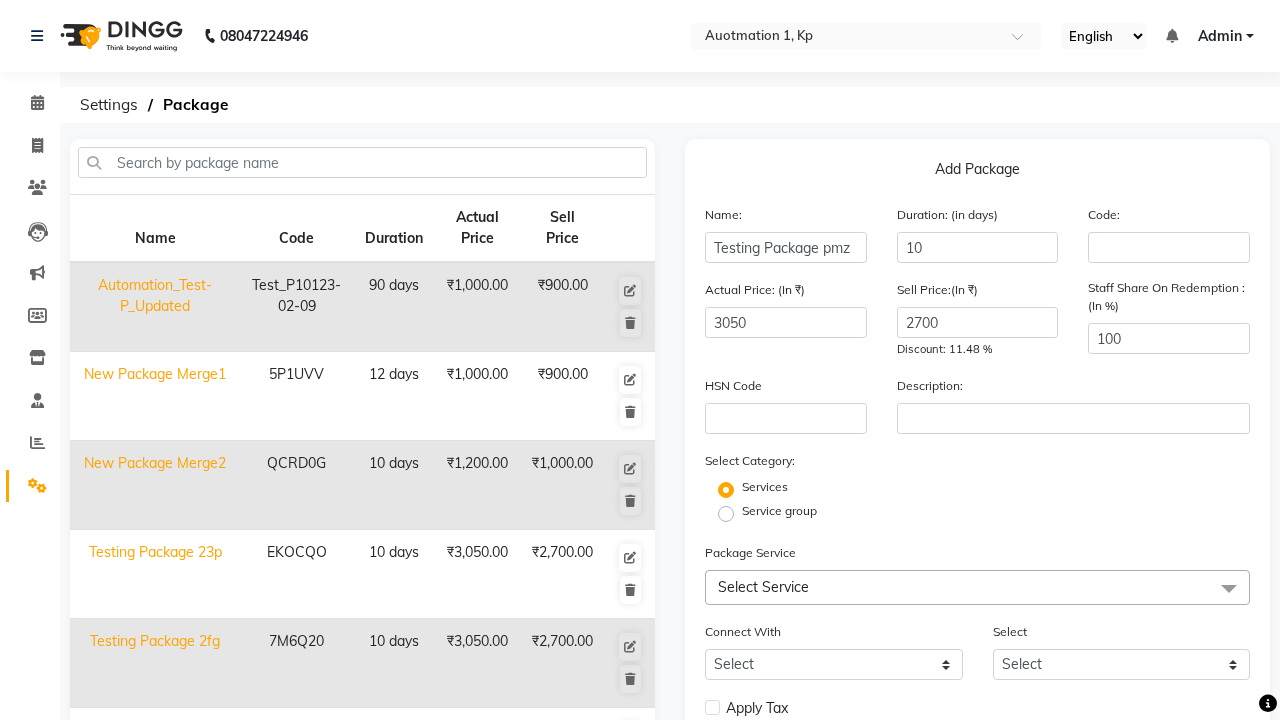 click on "Select Service" 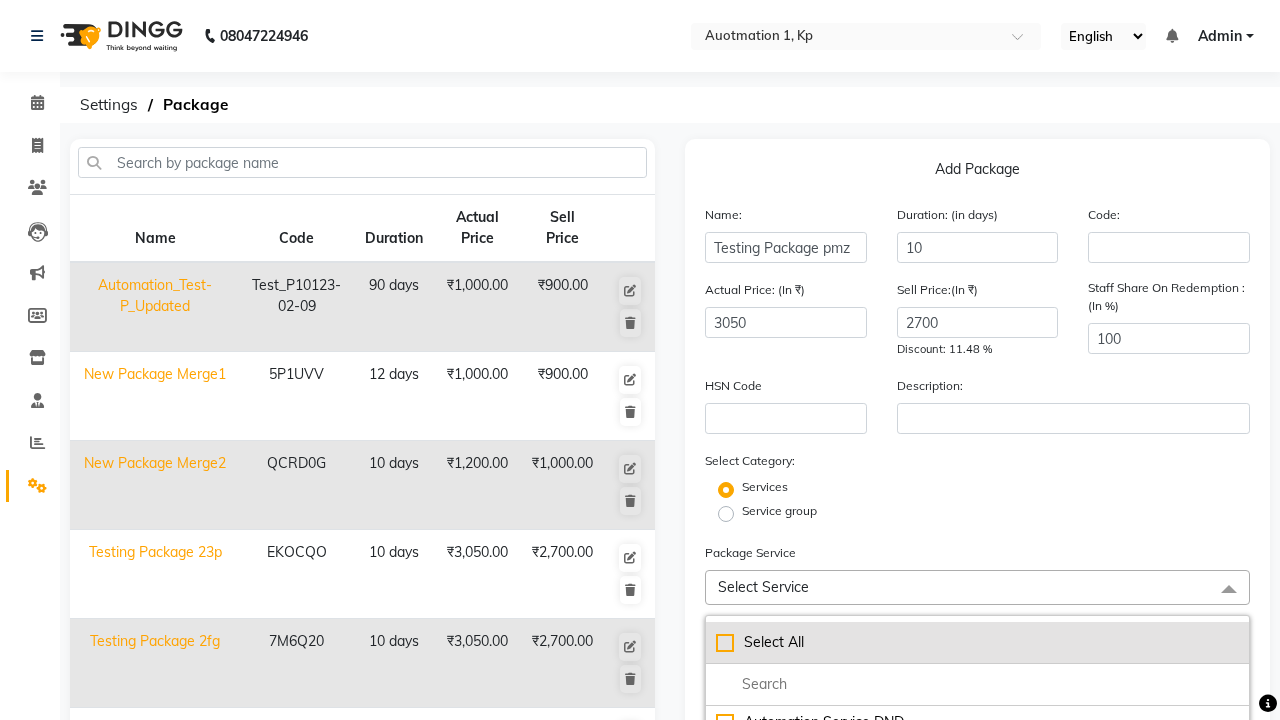 click on "Select All" 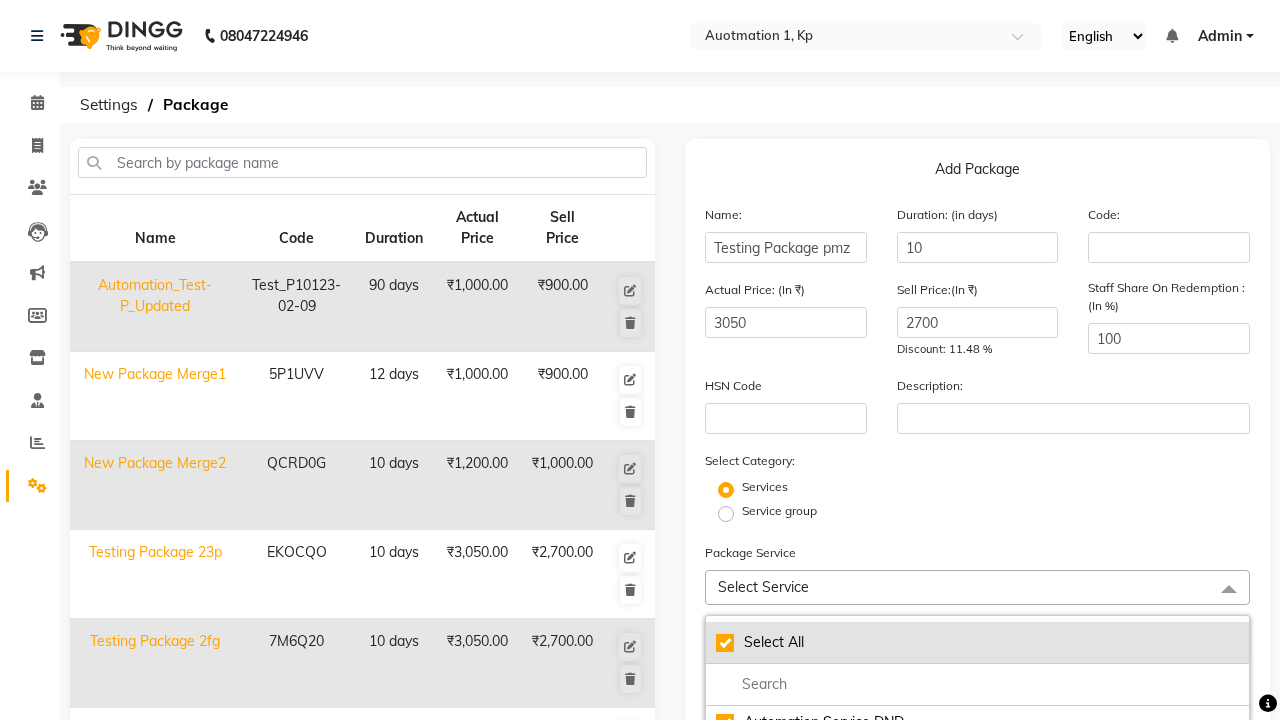 checkbox on "true" 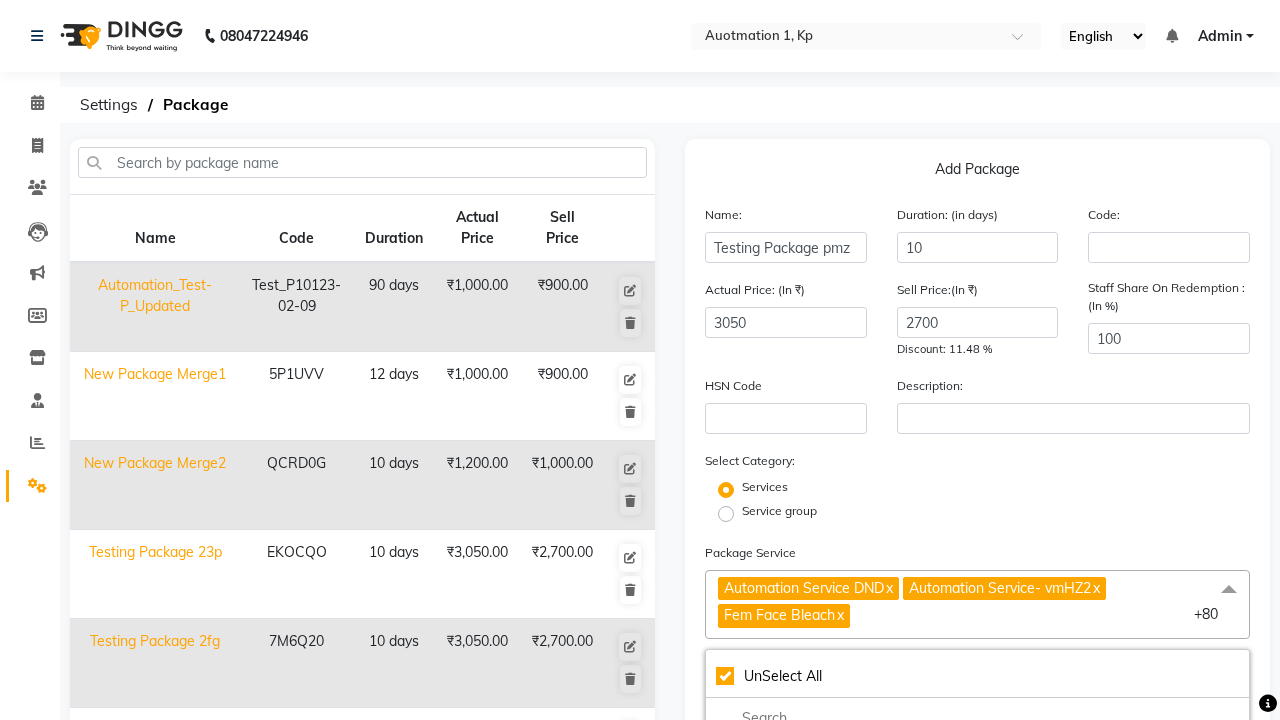 click on "Automation Service DND" 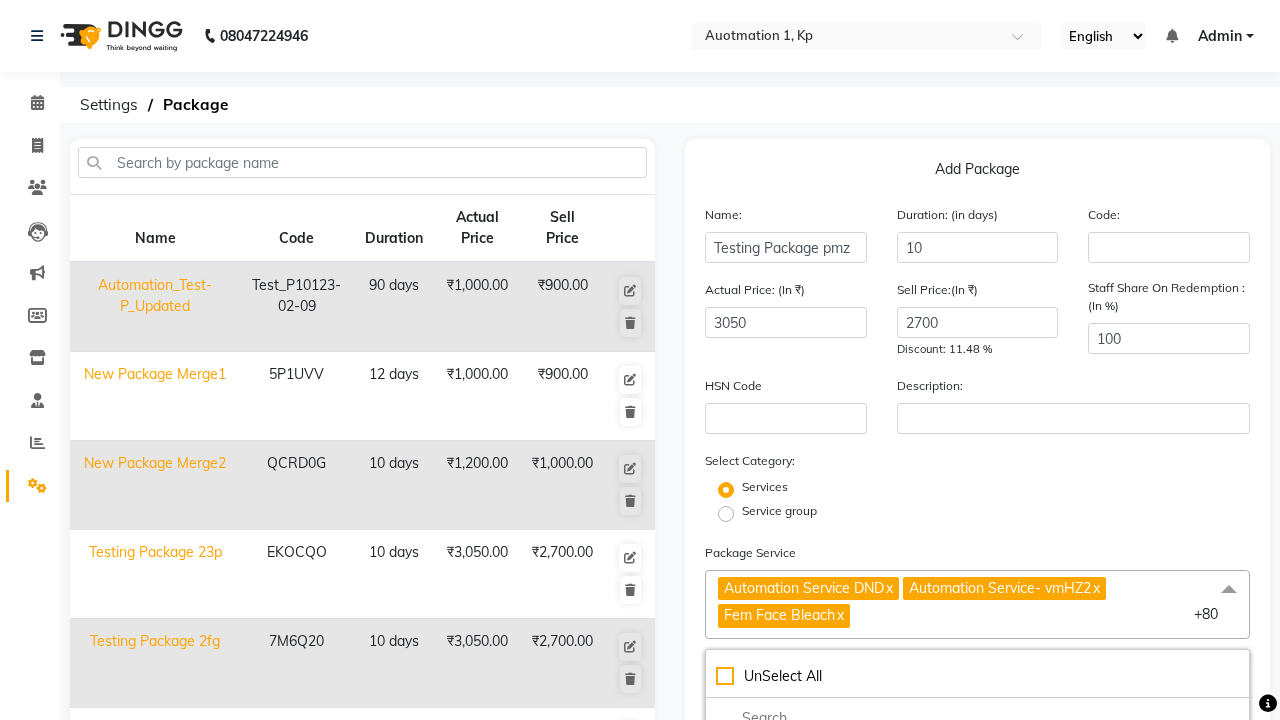 checkbox on "false" 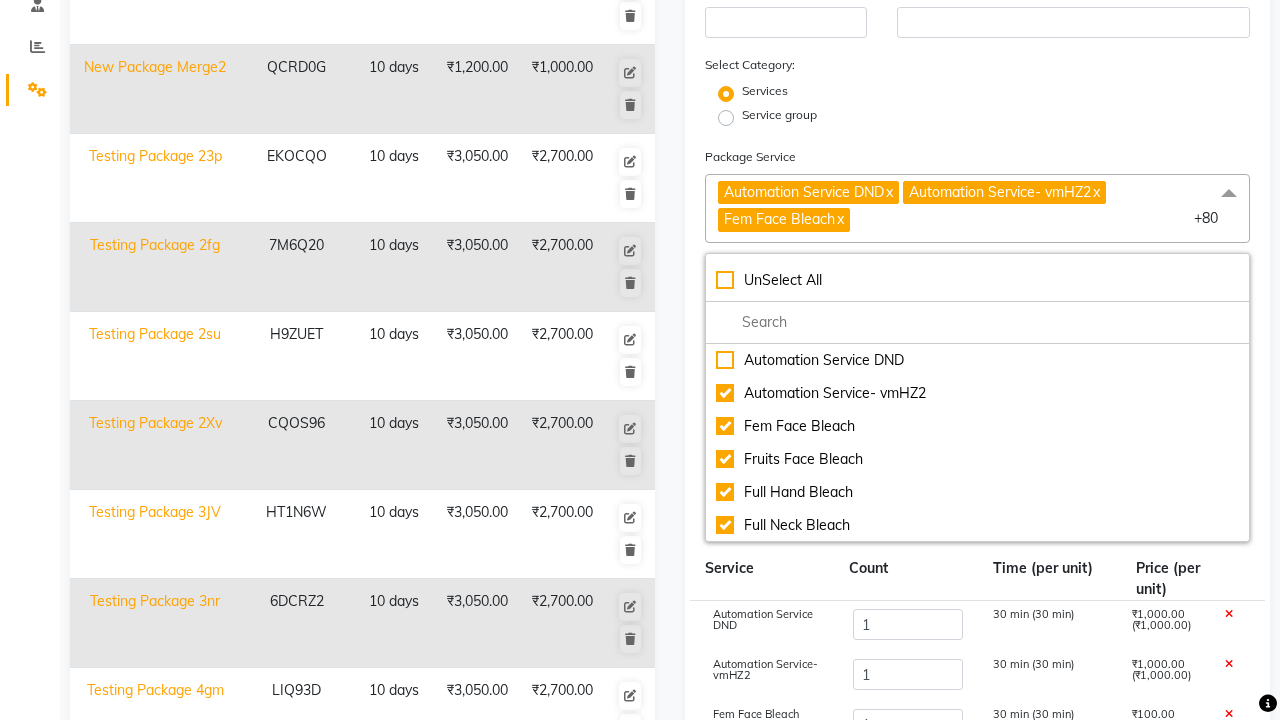 click on "Save" 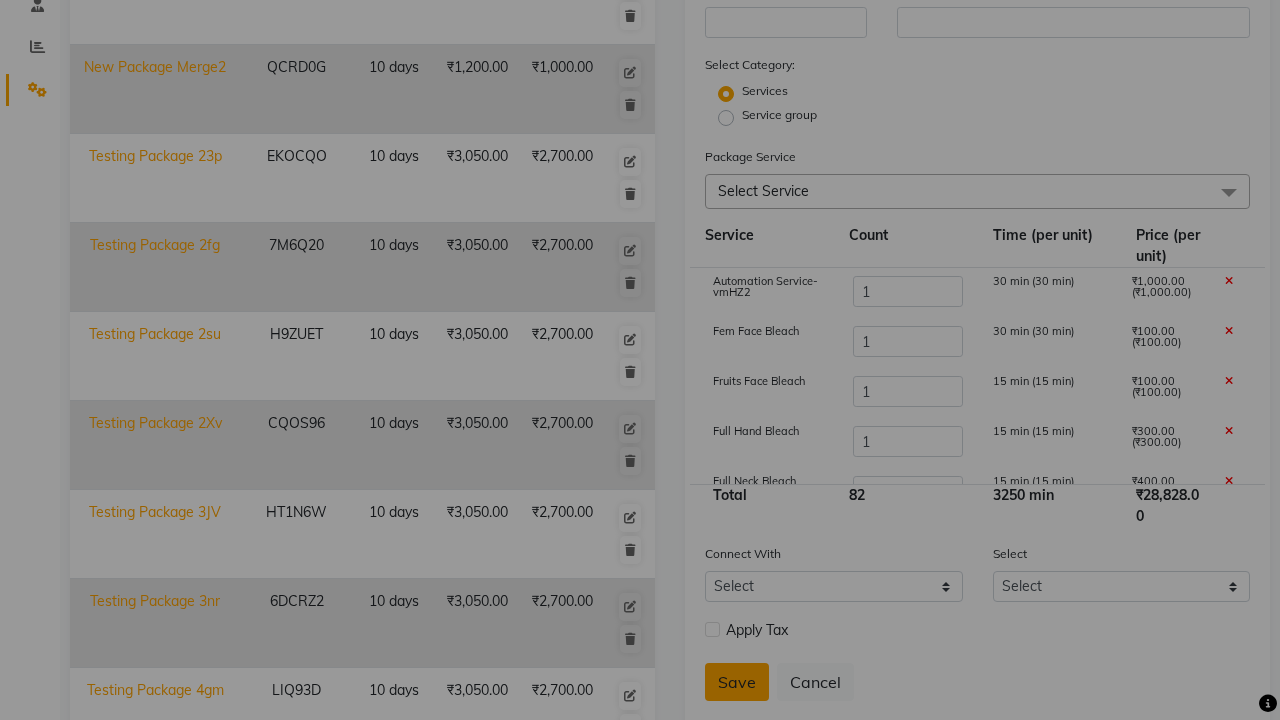 scroll, scrollTop: 527, scrollLeft: 0, axis: vertical 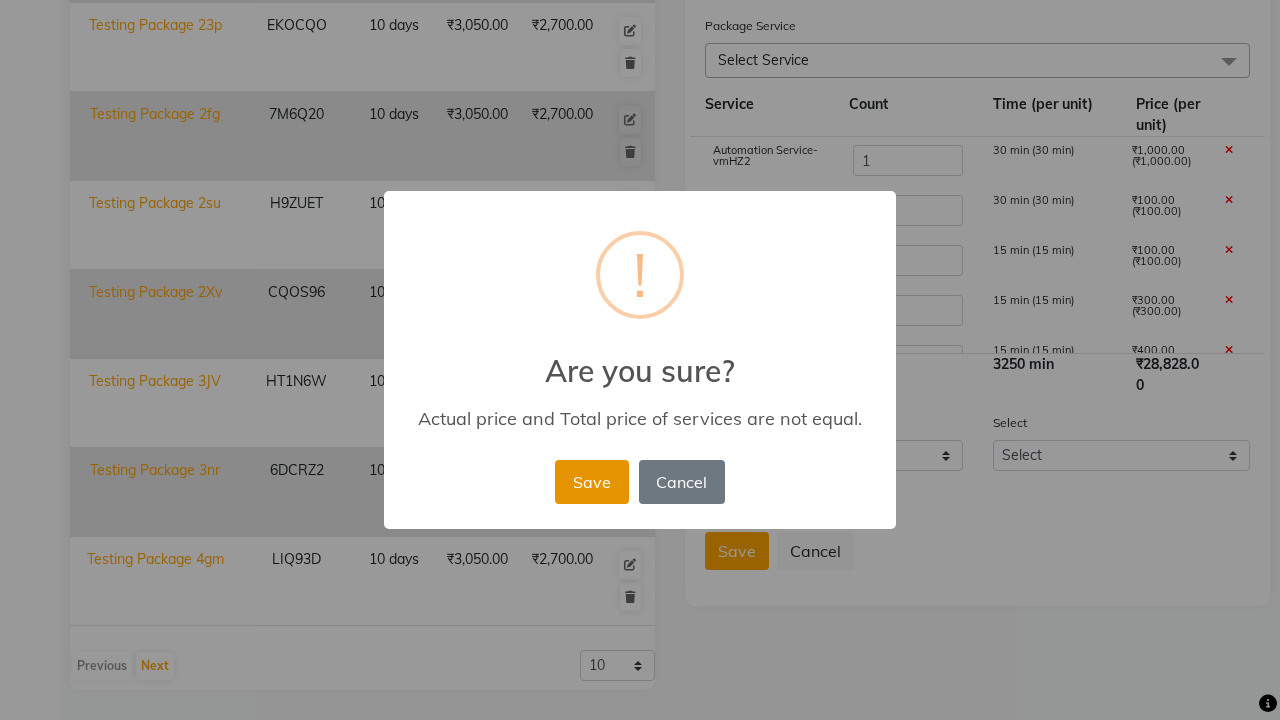 click on "Save" at bounding box center [591, 482] 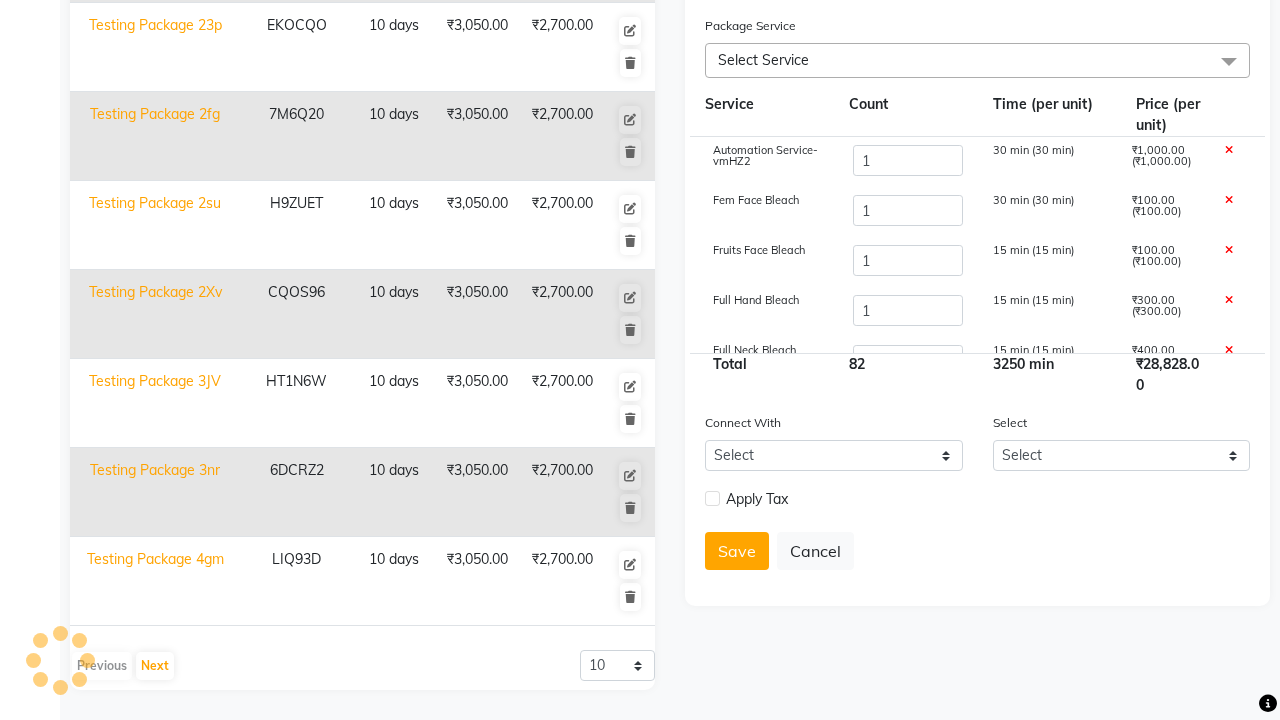 type 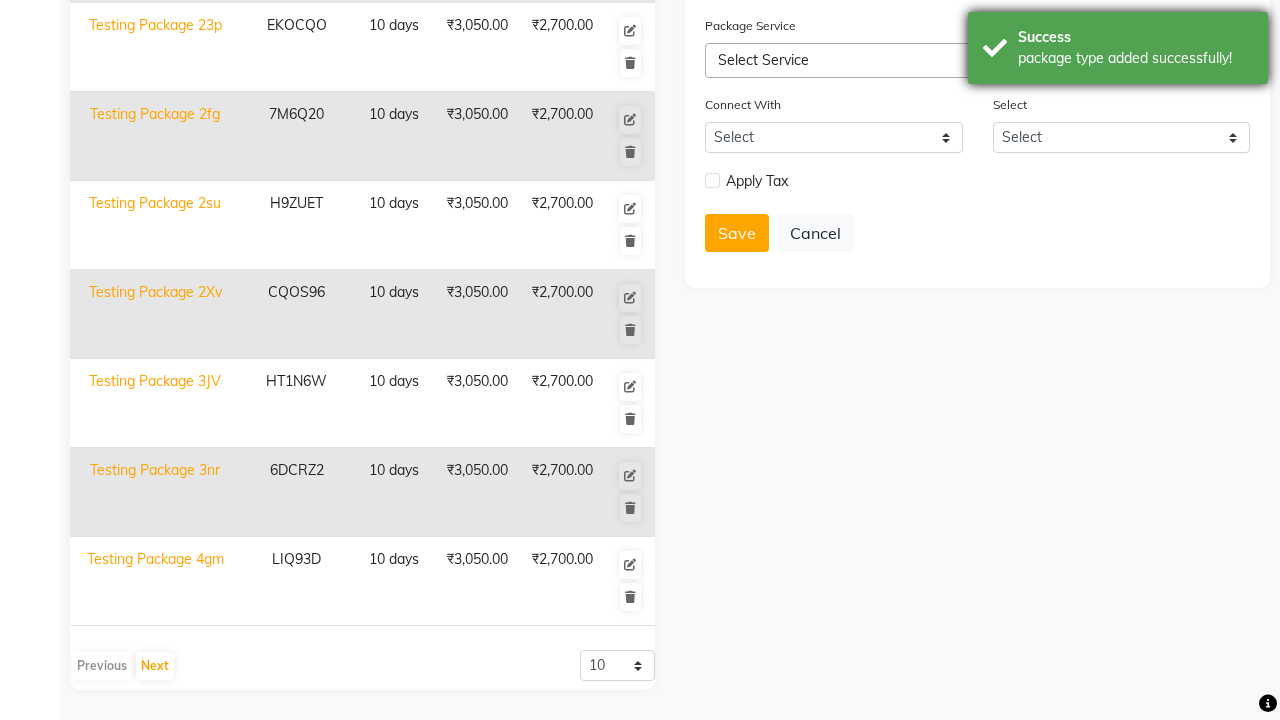 click on "package type added successfully!" at bounding box center (1135, 58) 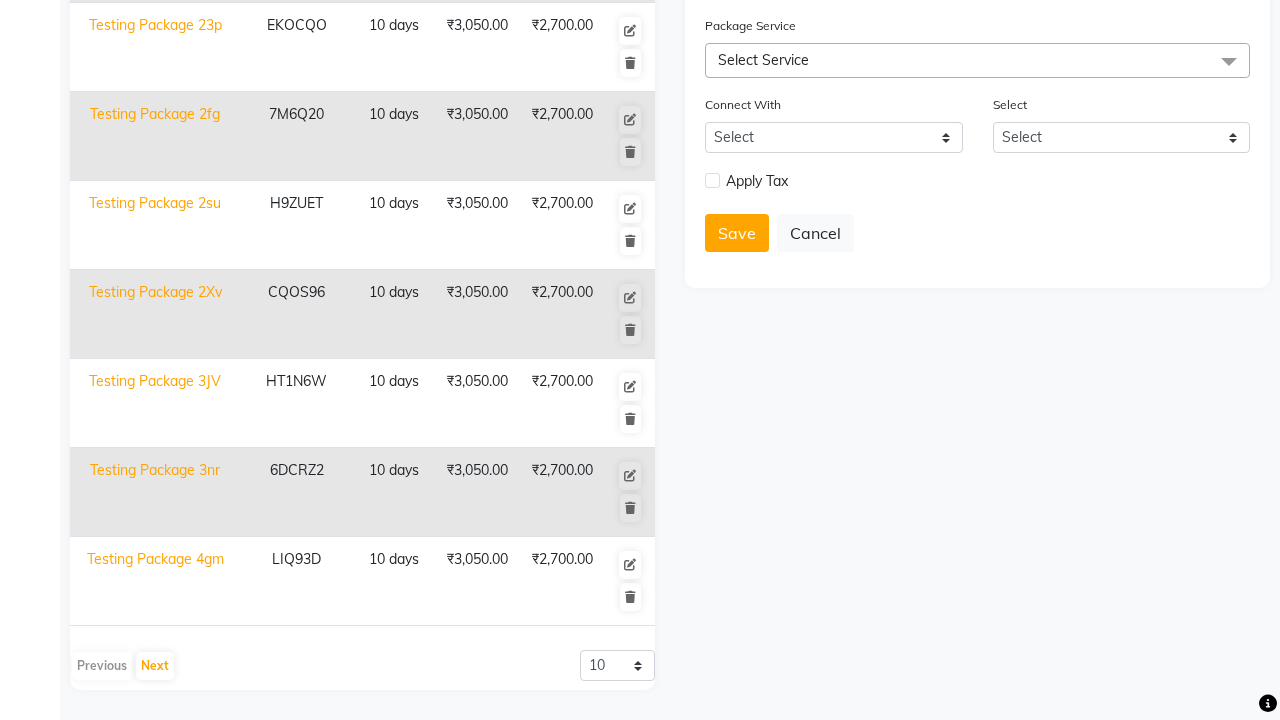 click at bounding box center [37, -491] 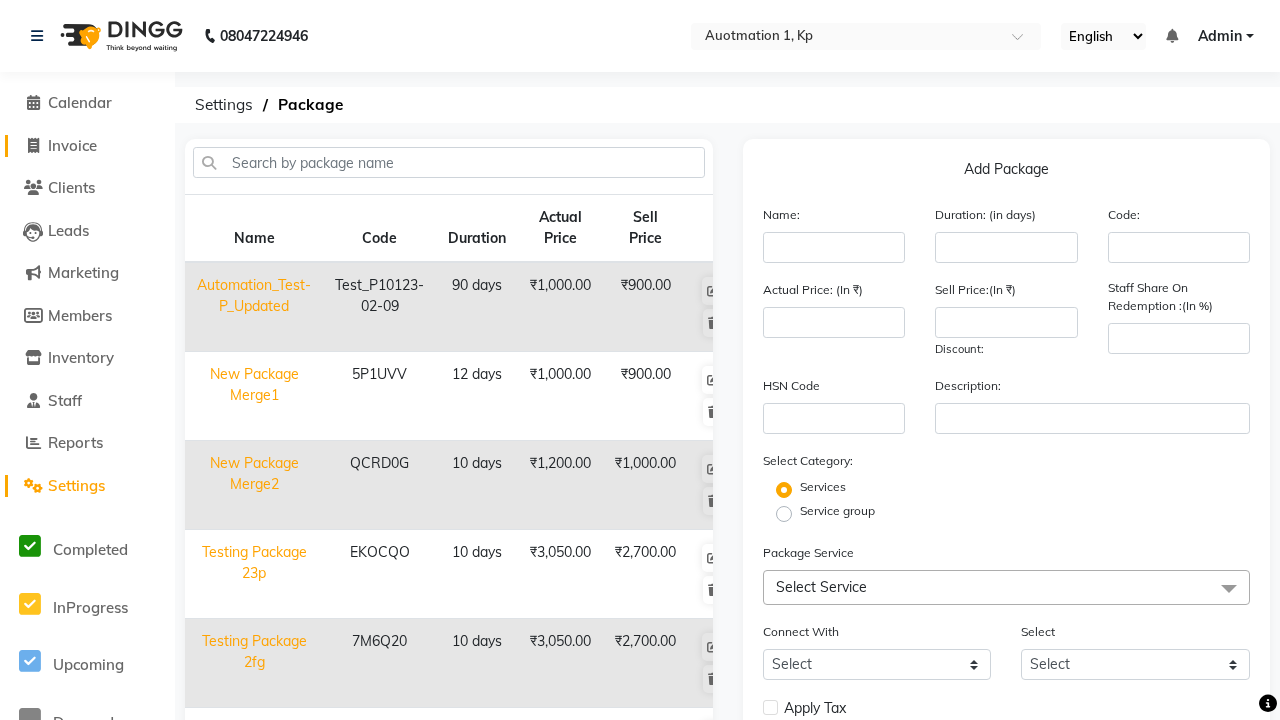 click on "Invoice" 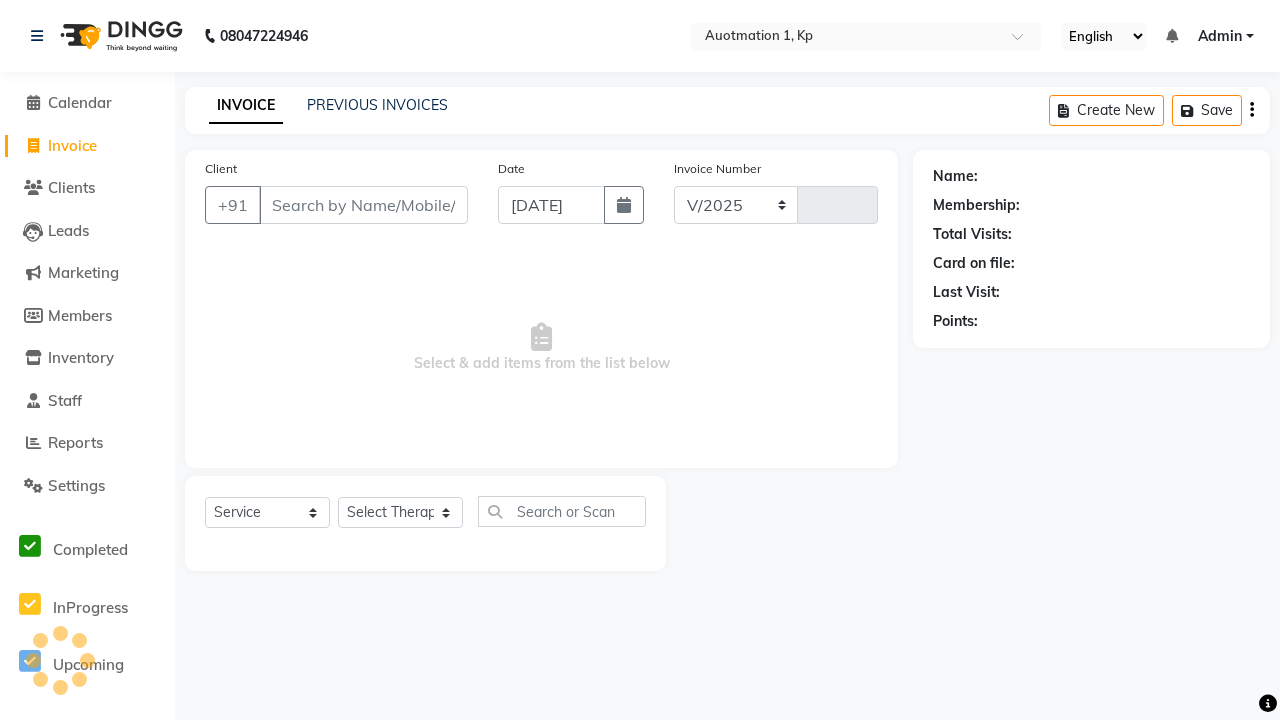 select on "150" 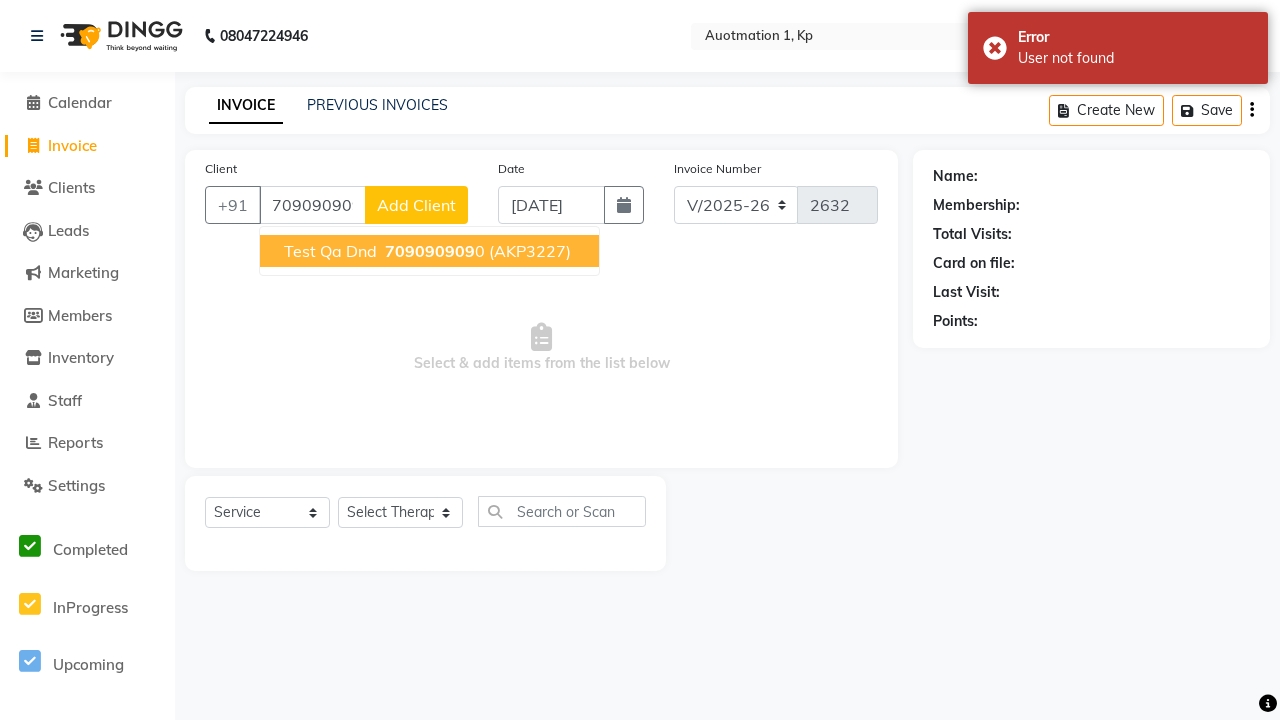 click on "709090909" at bounding box center (430, 251) 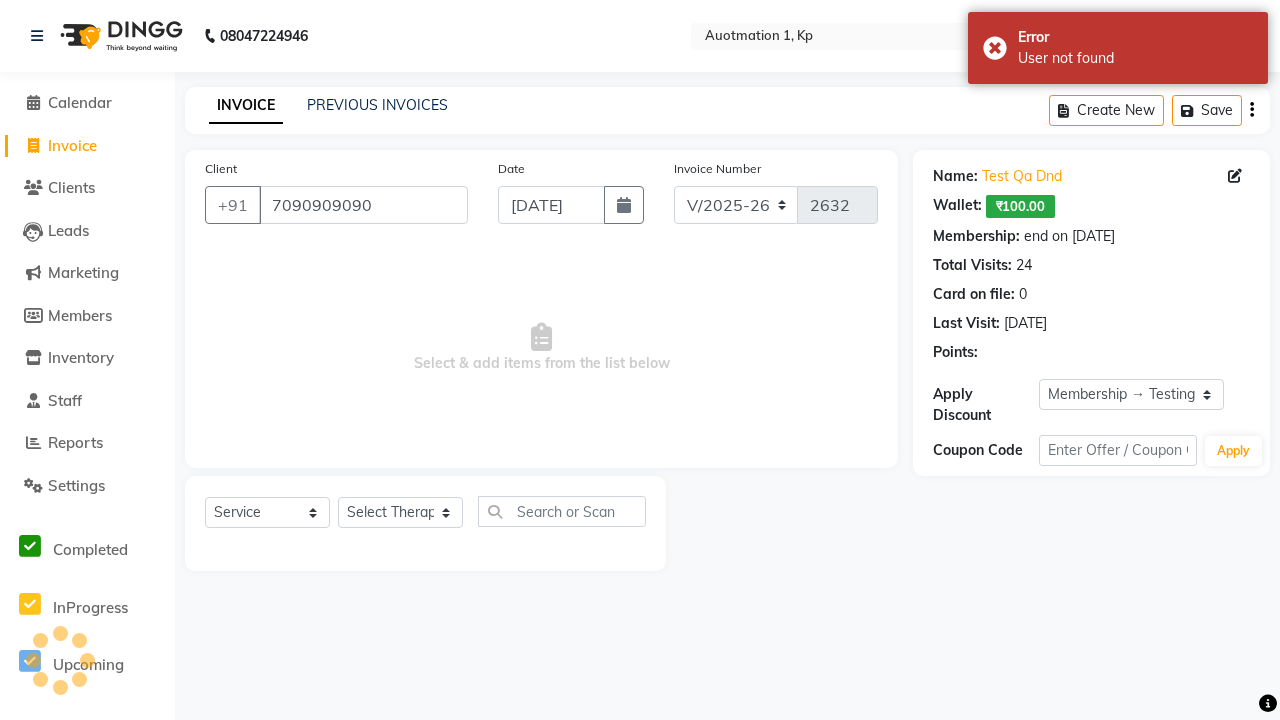 select on "0:" 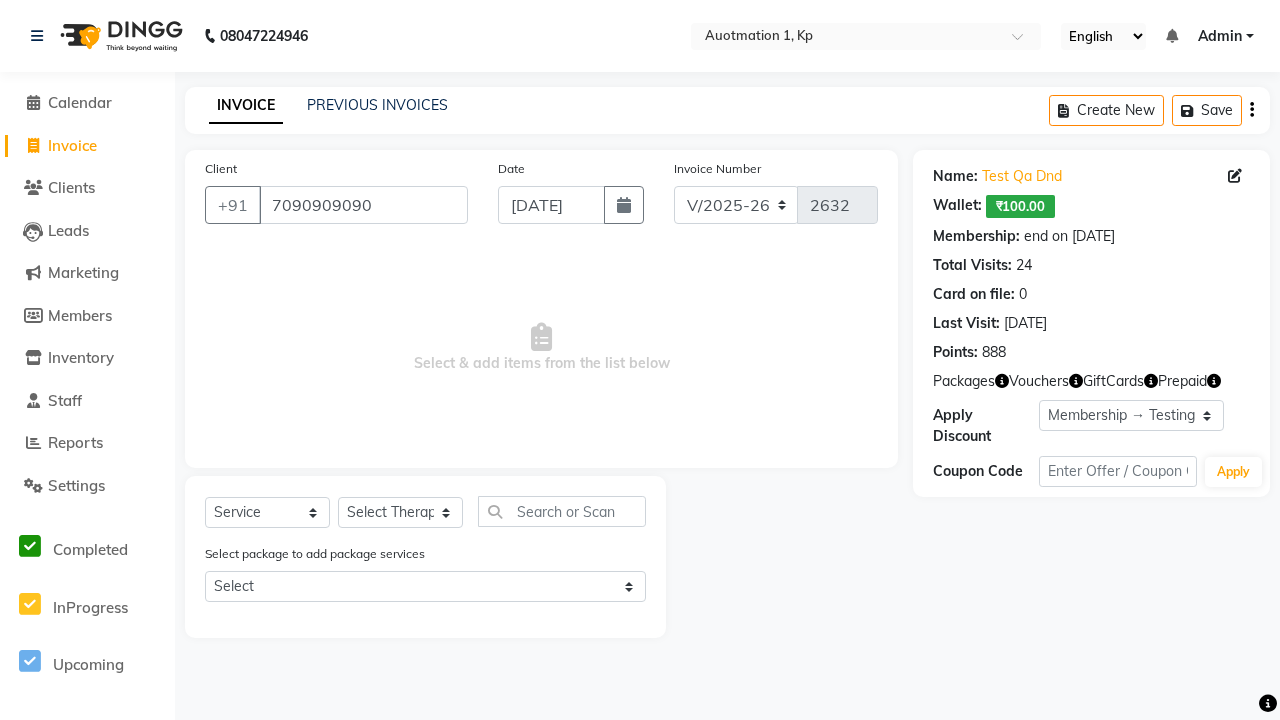 select on "package" 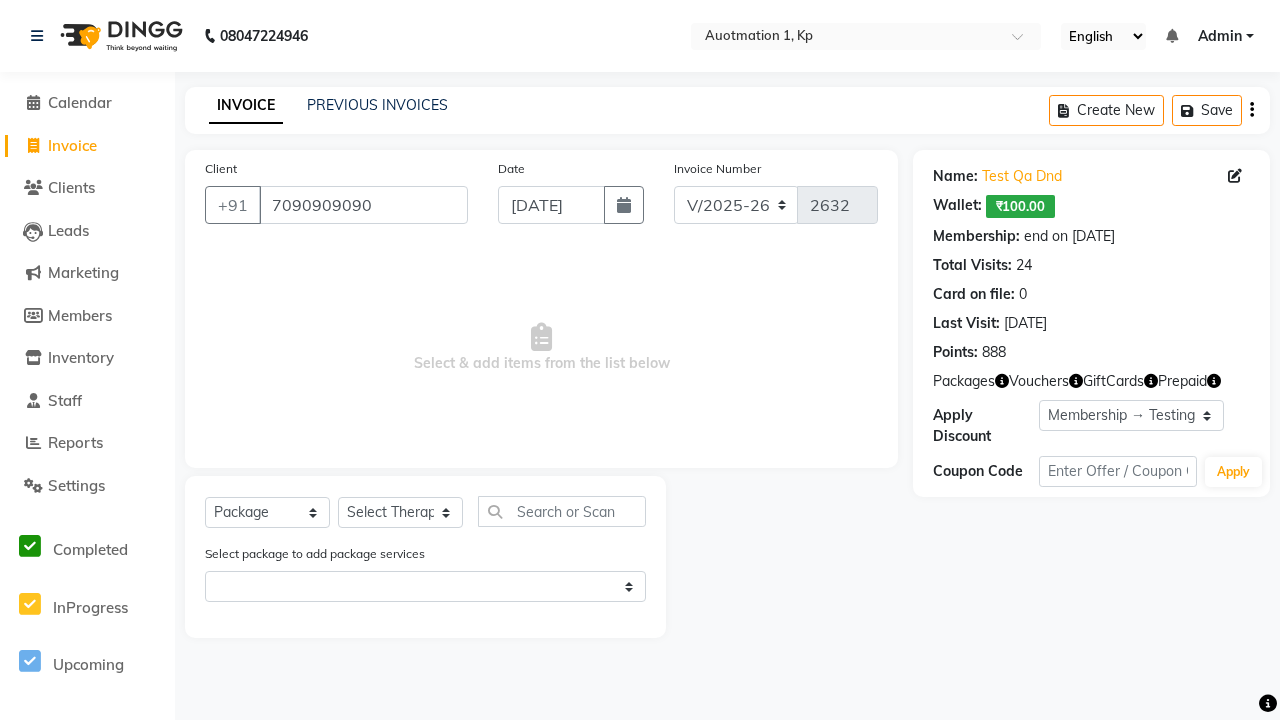 select on "5439" 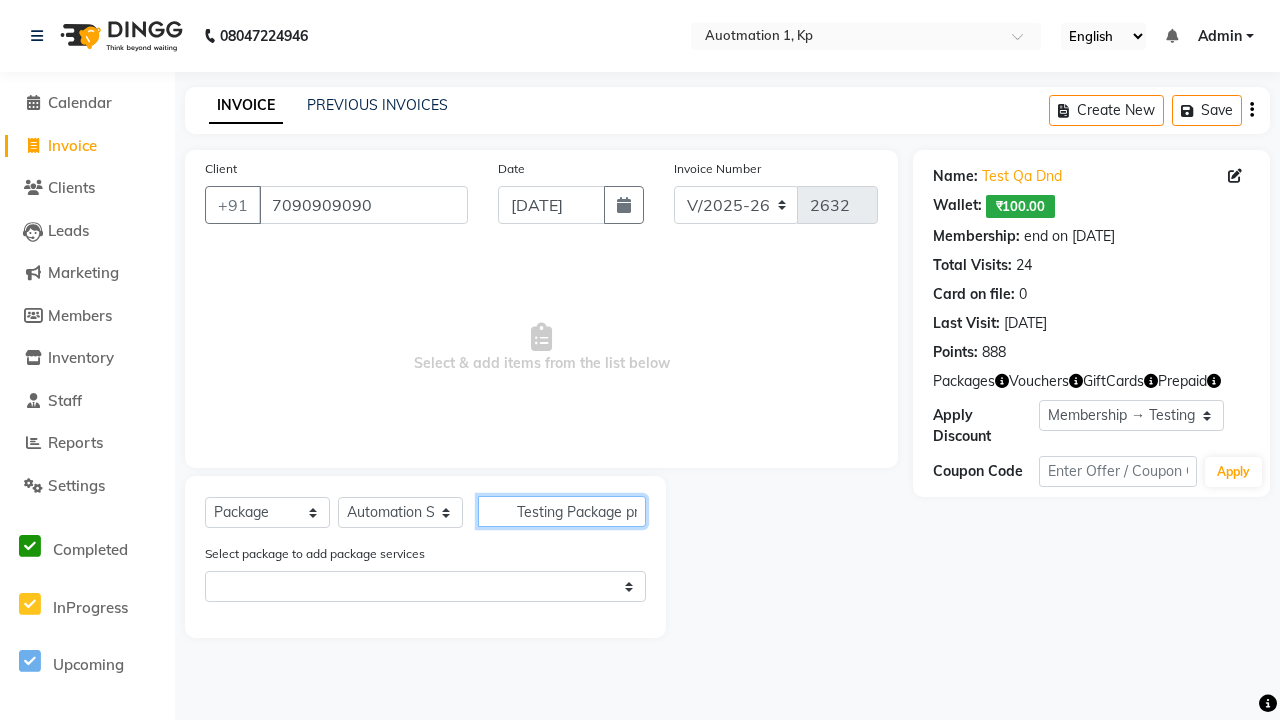 scroll, scrollTop: 0, scrollLeft: 16, axis: horizontal 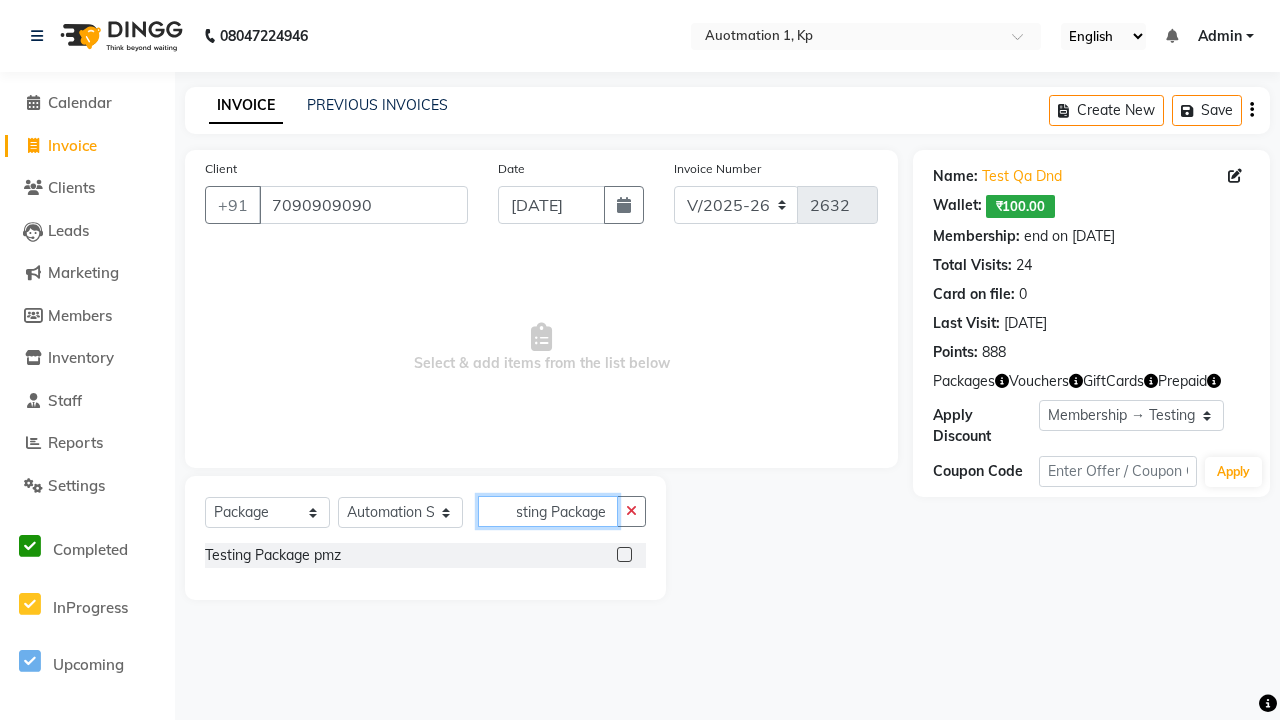 type on "Testing Package pmz" 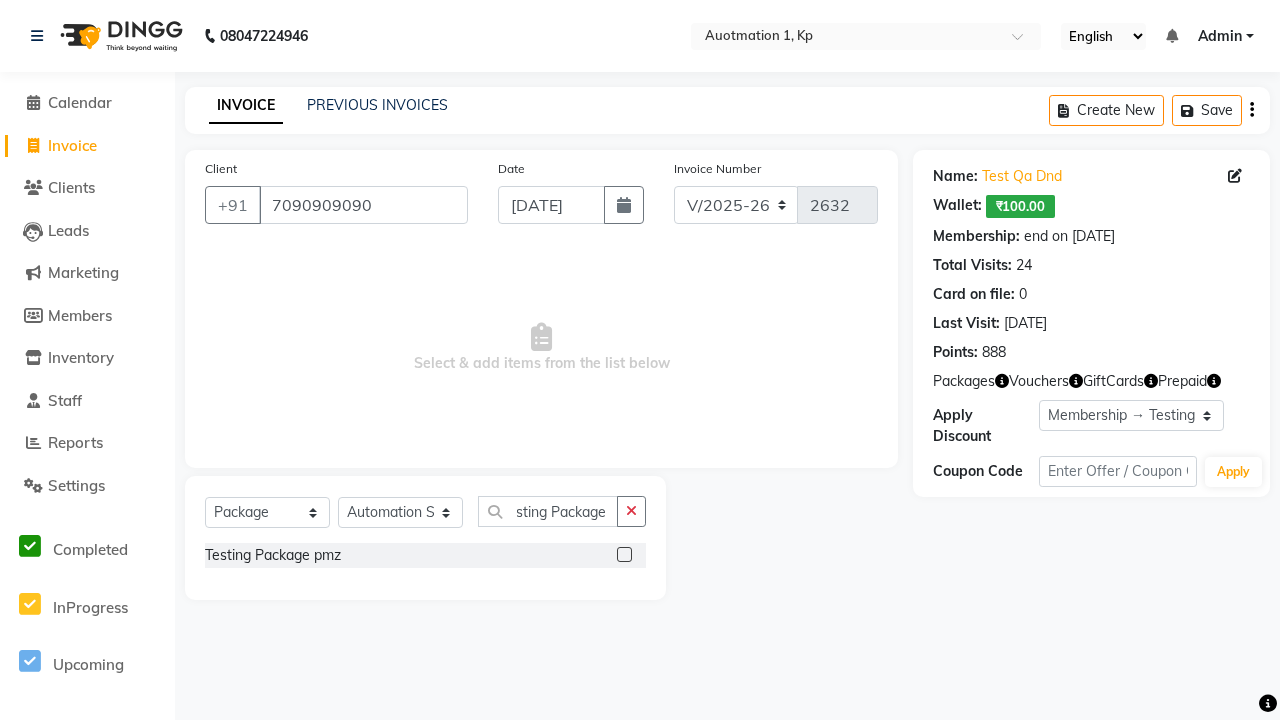 click 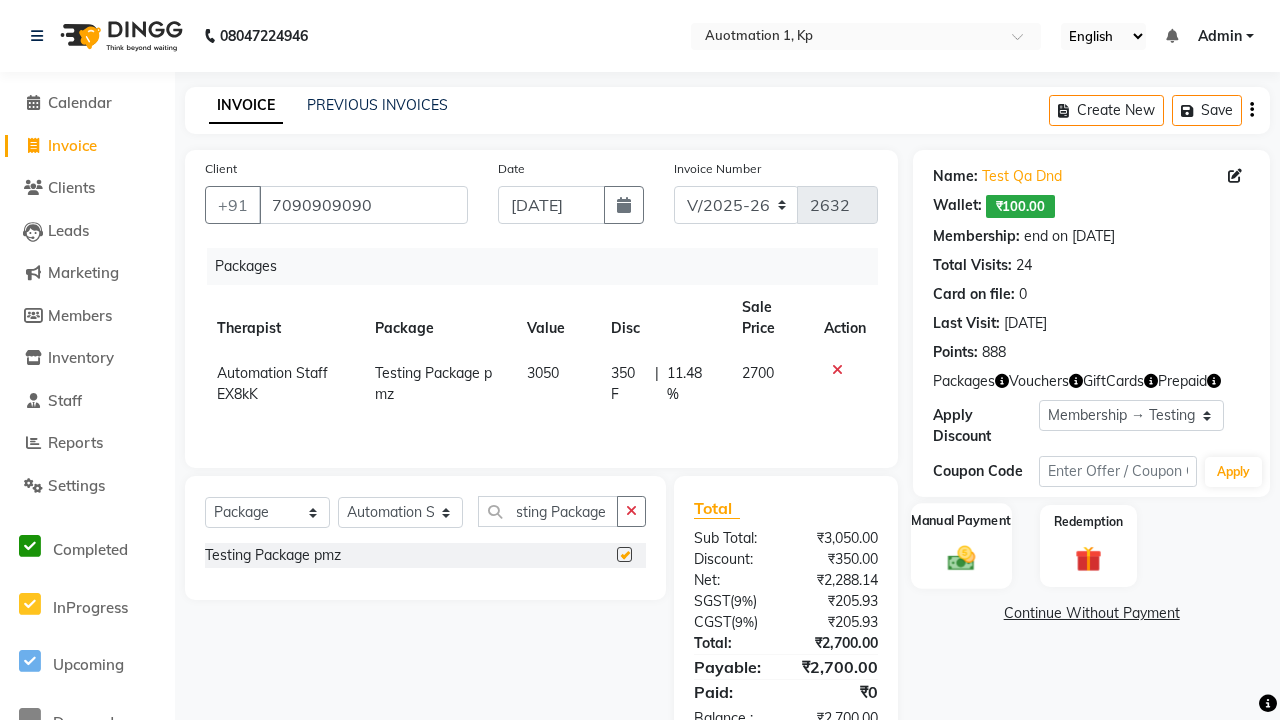 click 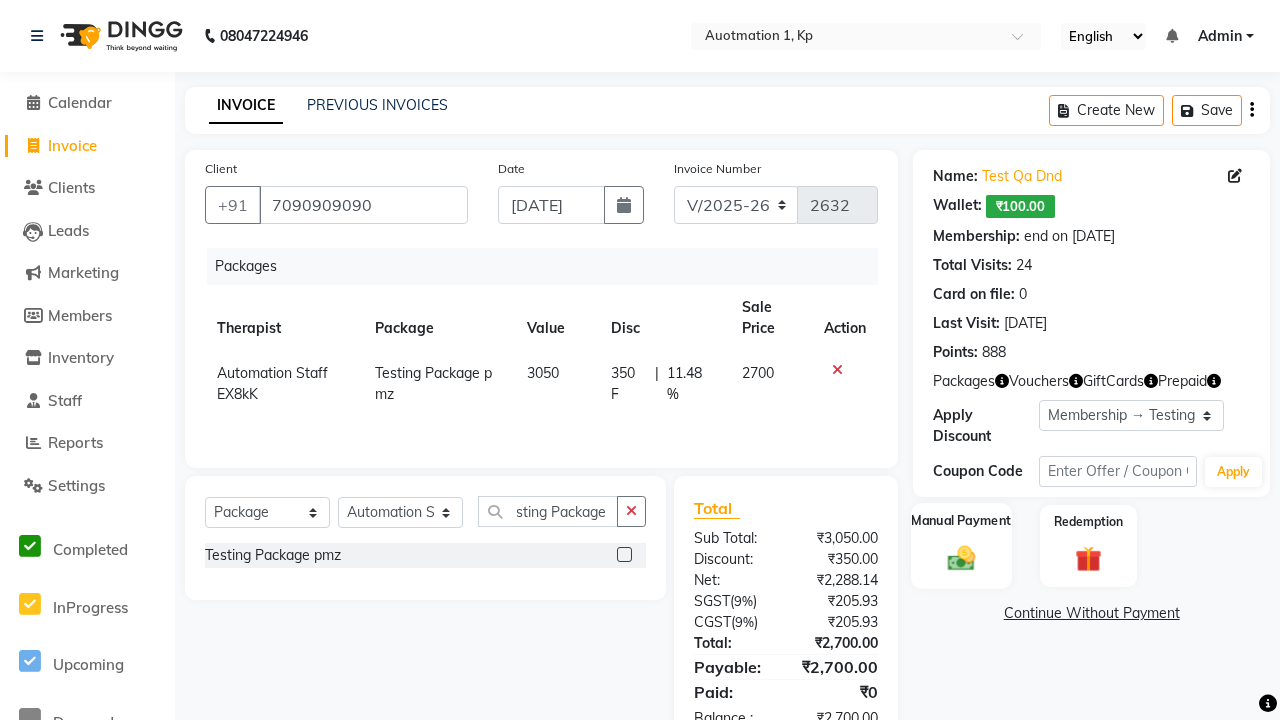 scroll, scrollTop: 0, scrollLeft: 0, axis: both 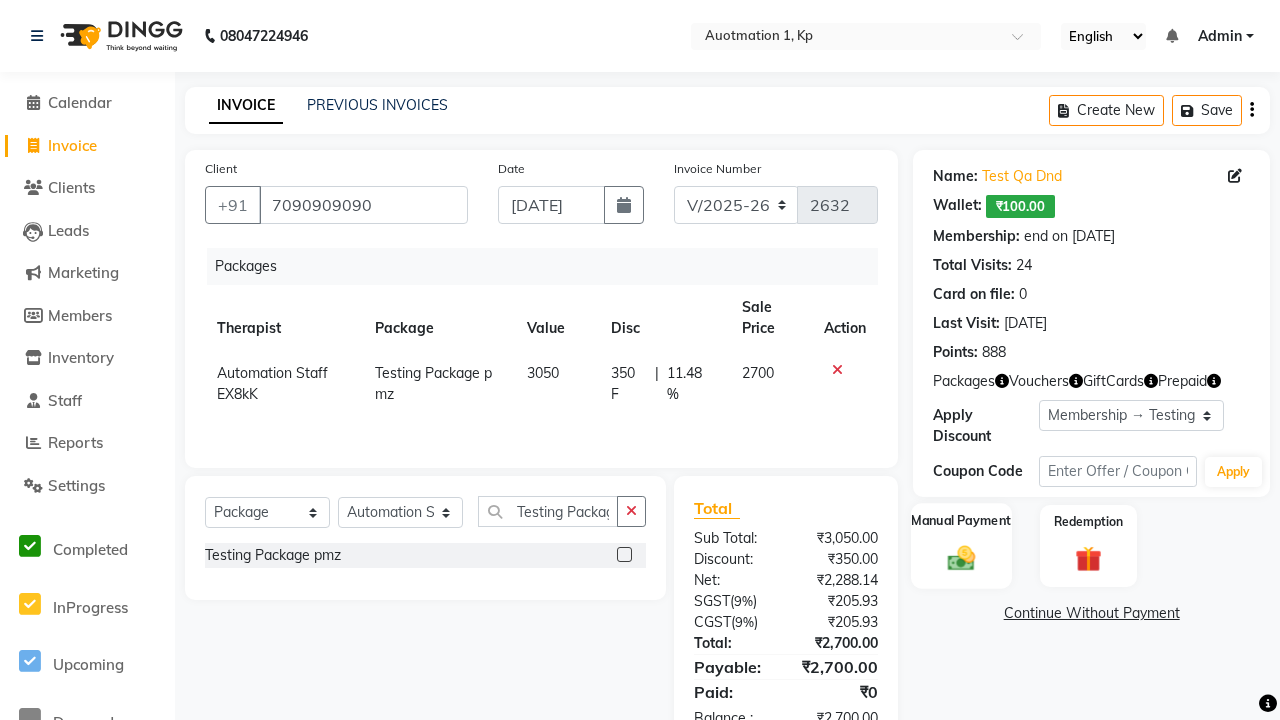 checkbox on "false" 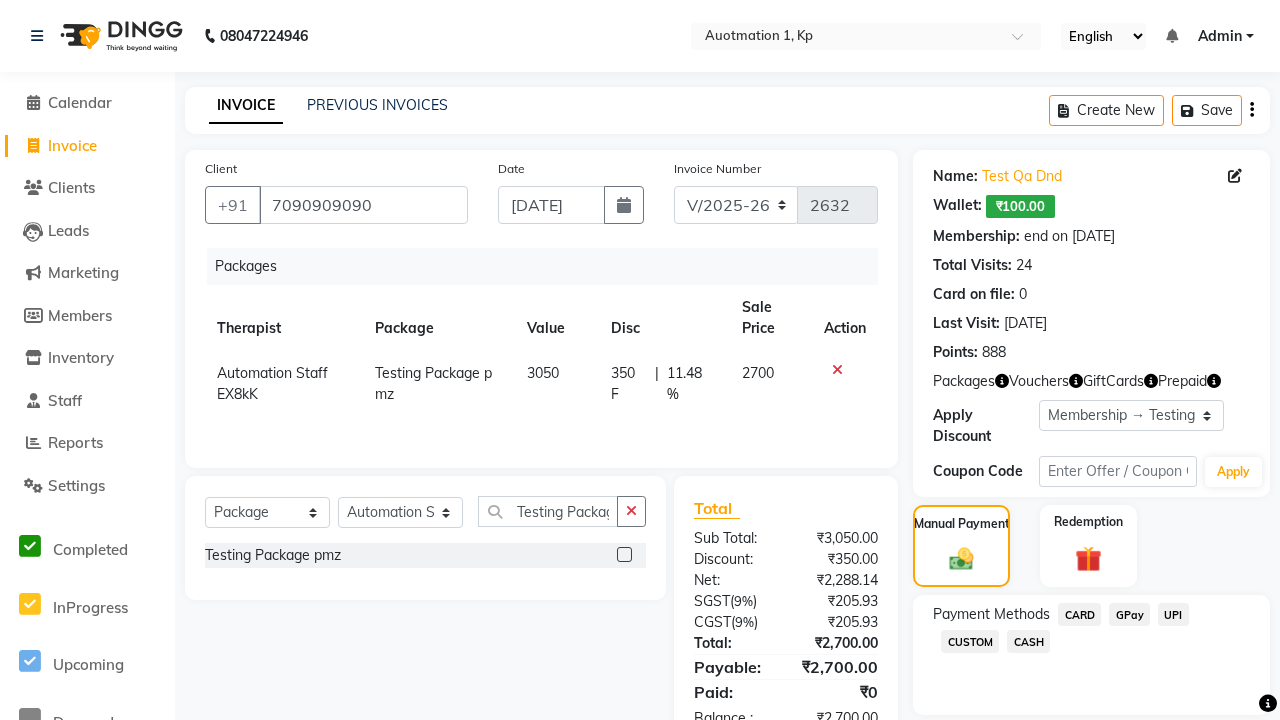 click on "CARD" 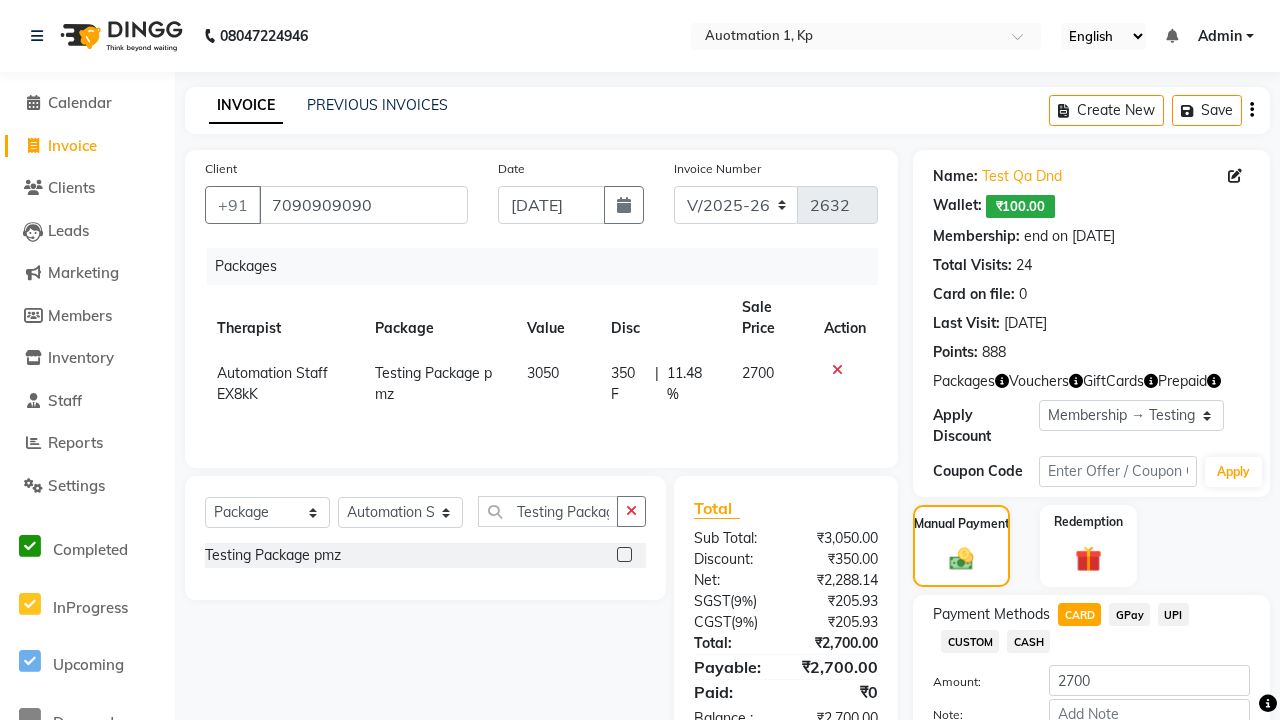 click on "Add Payment" 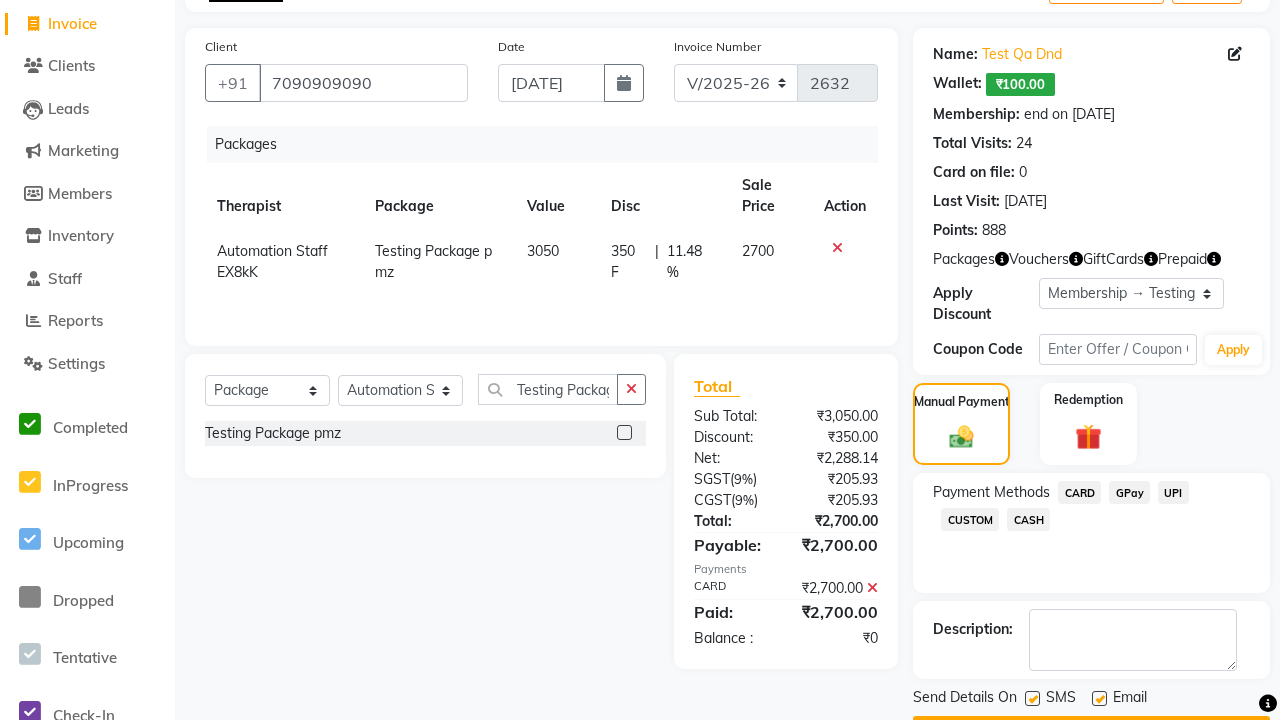 click 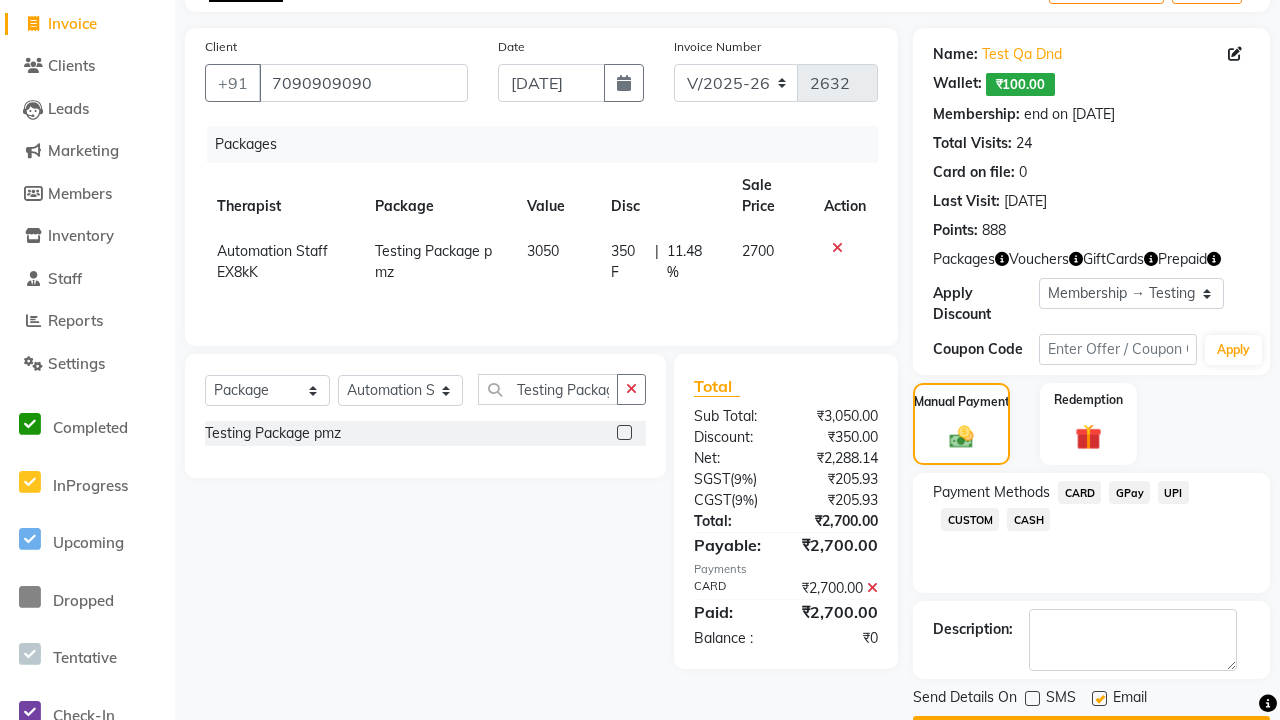 click 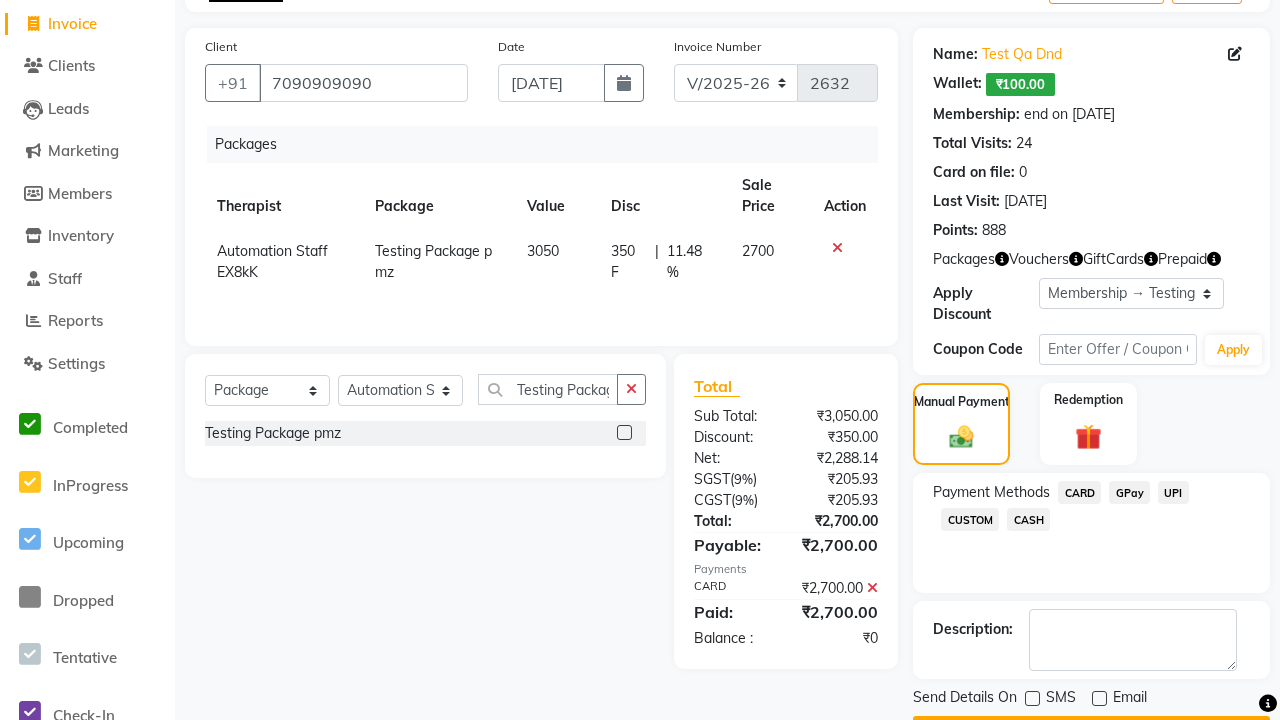 click on "Checkout" 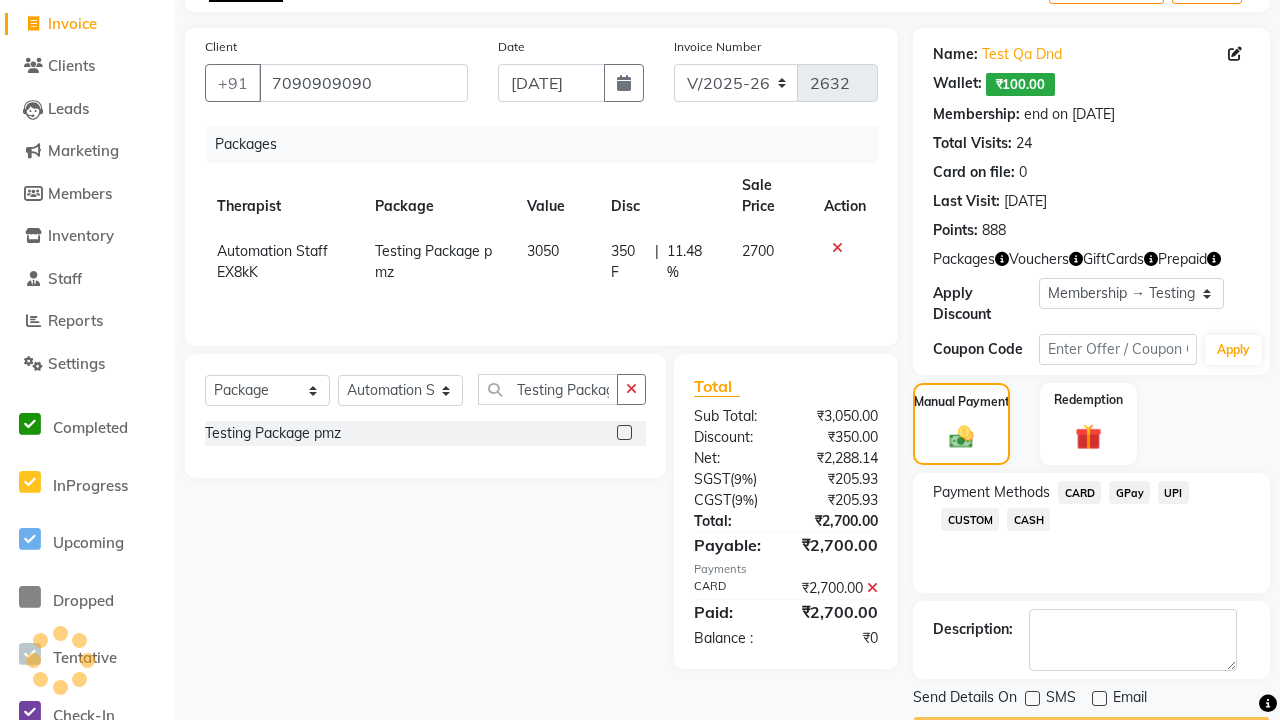 scroll, scrollTop: 149, scrollLeft: 0, axis: vertical 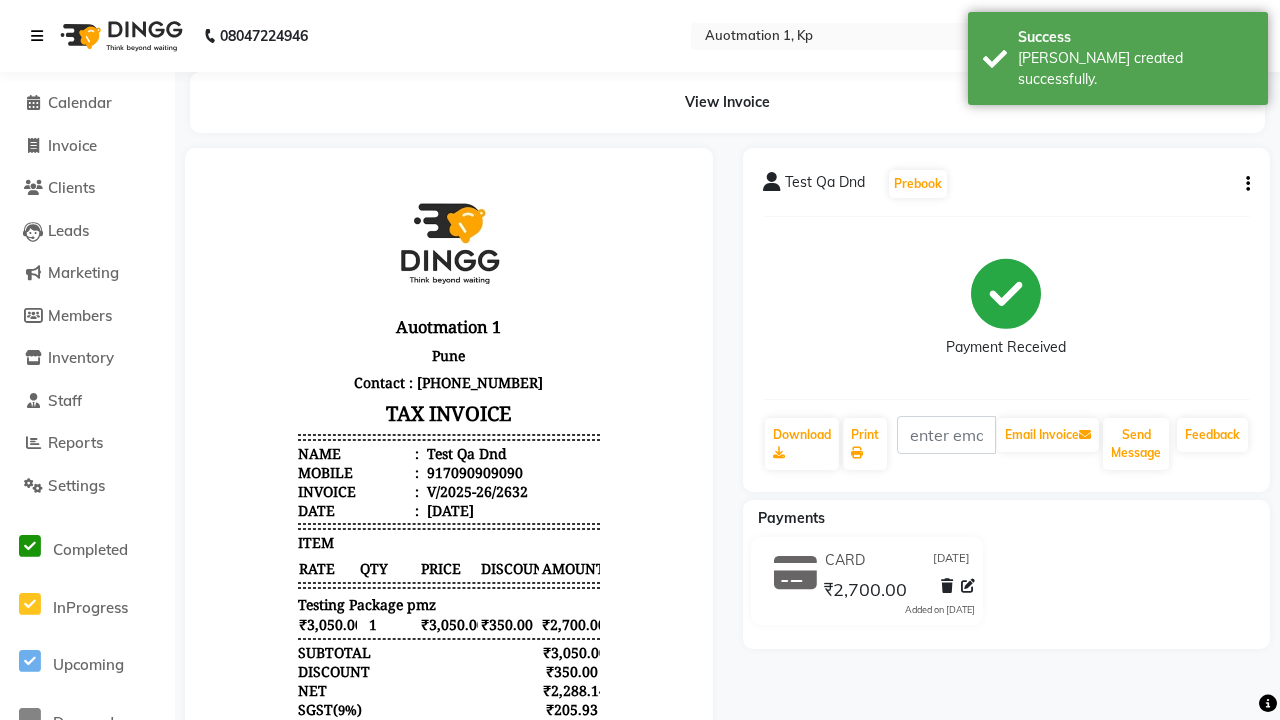 click on "[PERSON_NAME] created successfully." at bounding box center [1135, 69] 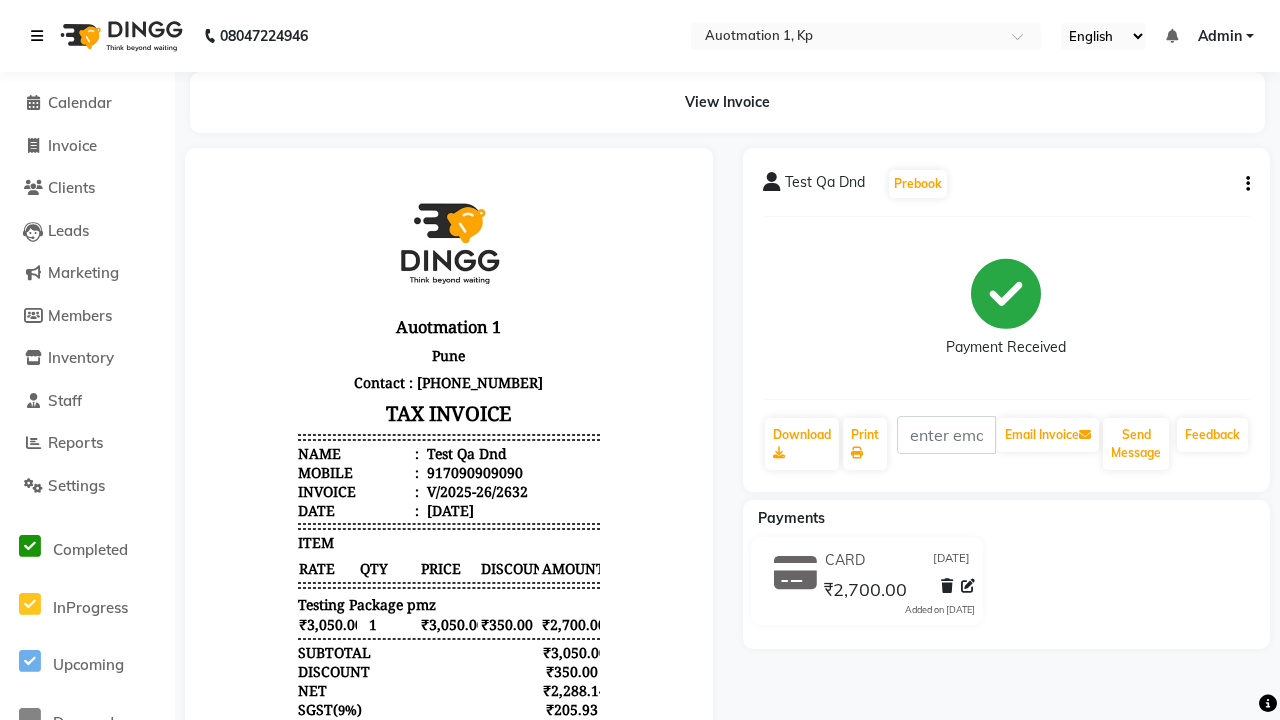 click at bounding box center [37, 36] 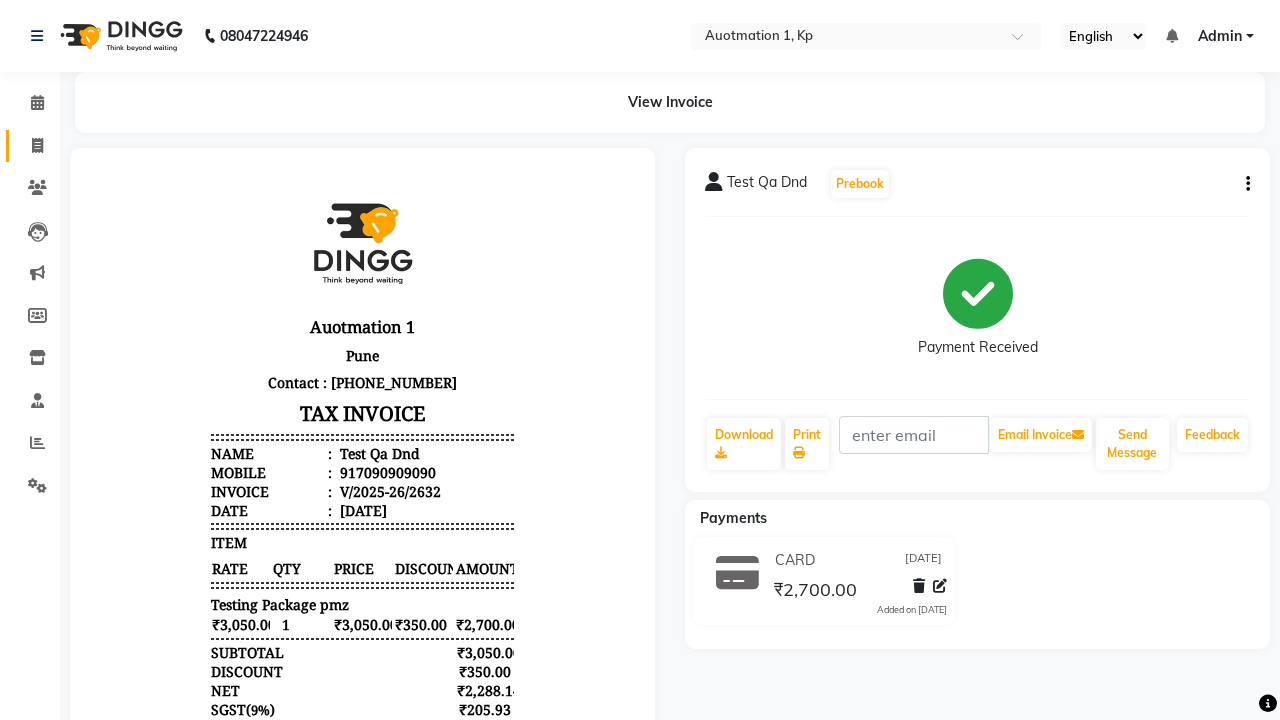 click 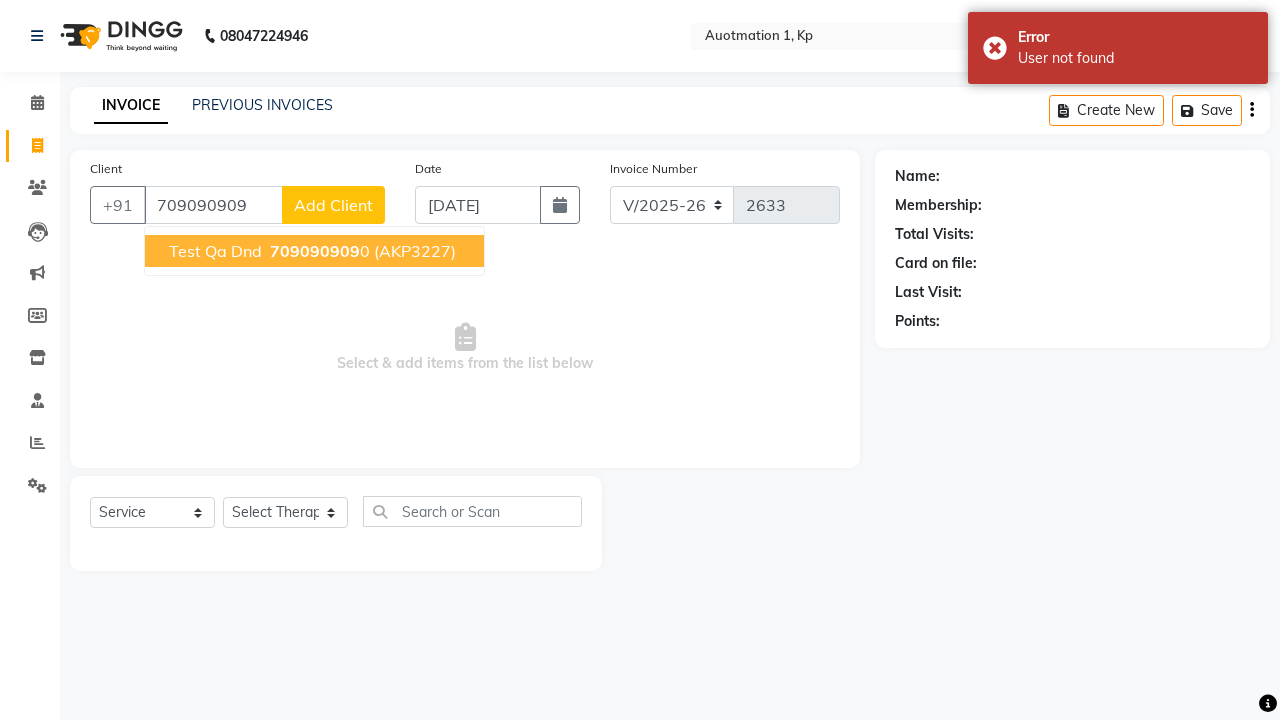 click on "709090909" at bounding box center [315, 251] 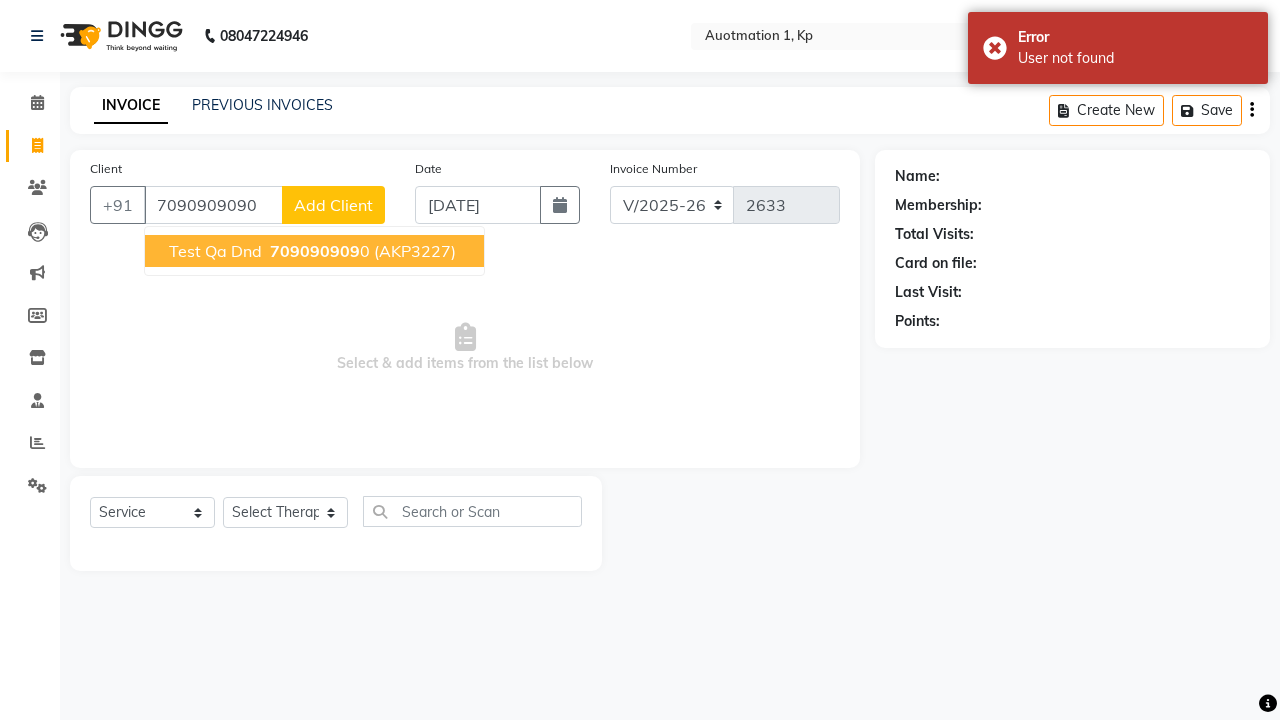 type on "7090909090" 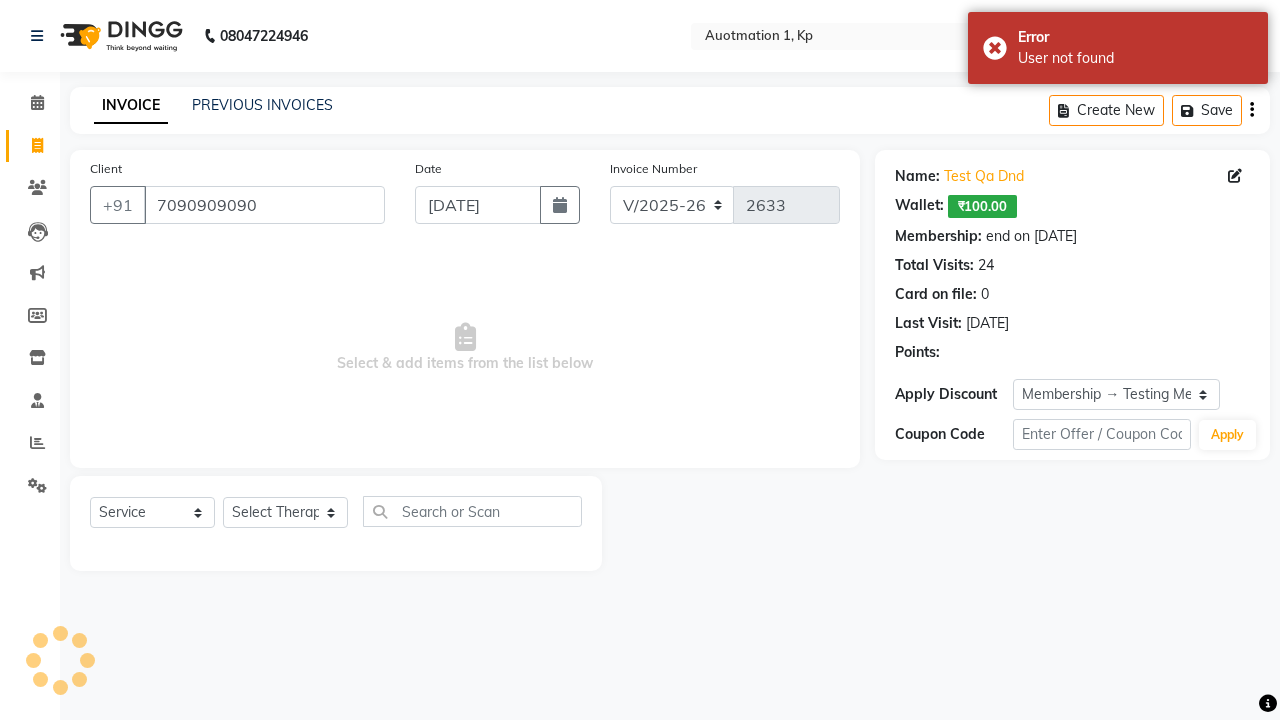 select on "0:" 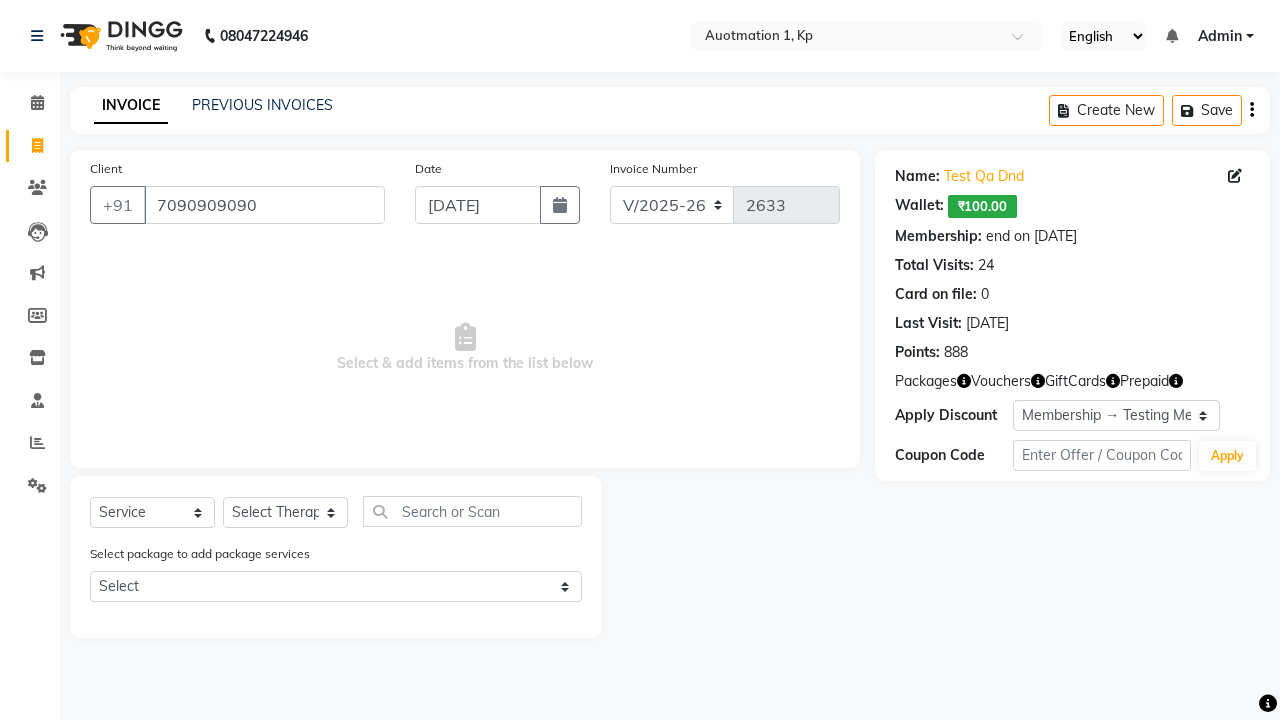select on "5439" 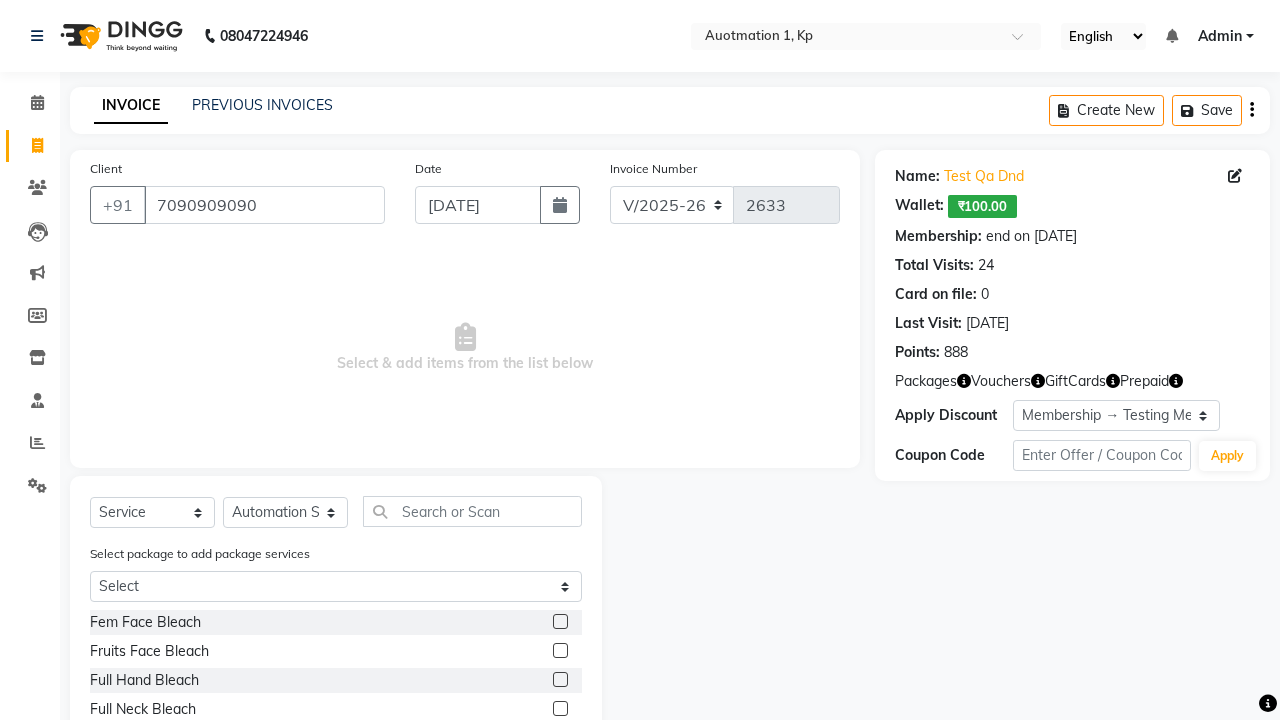 click 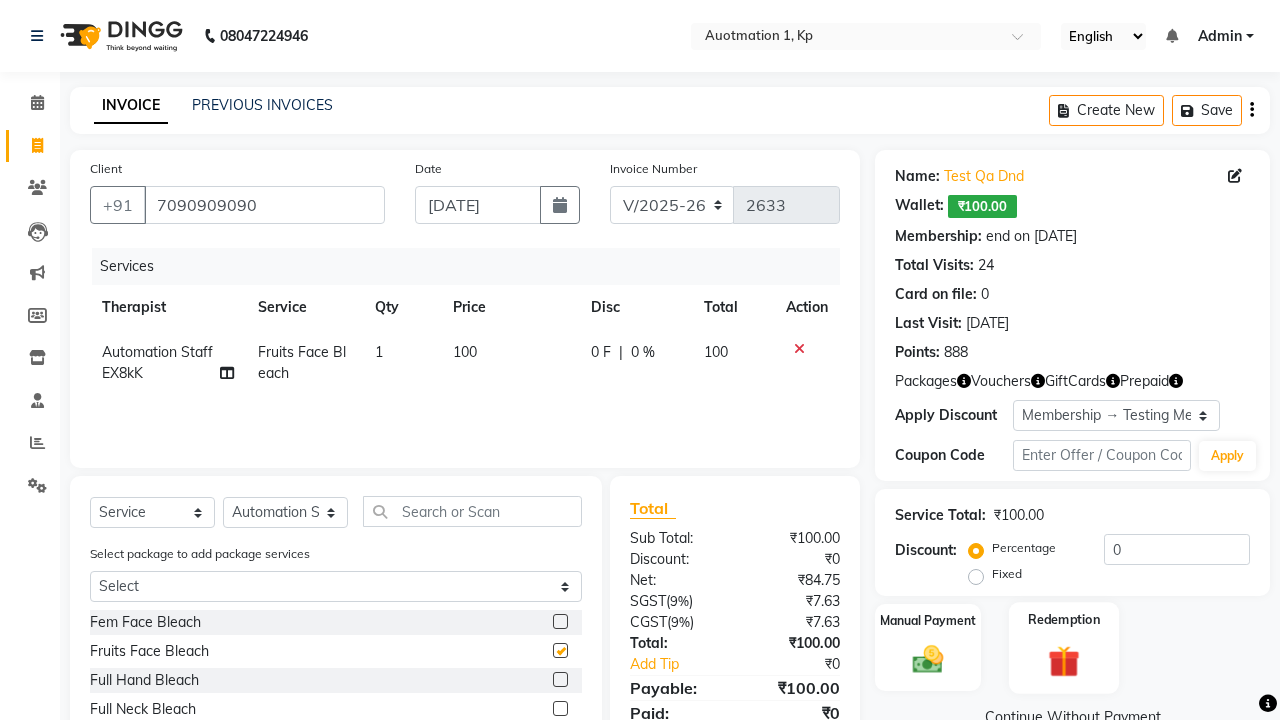 click 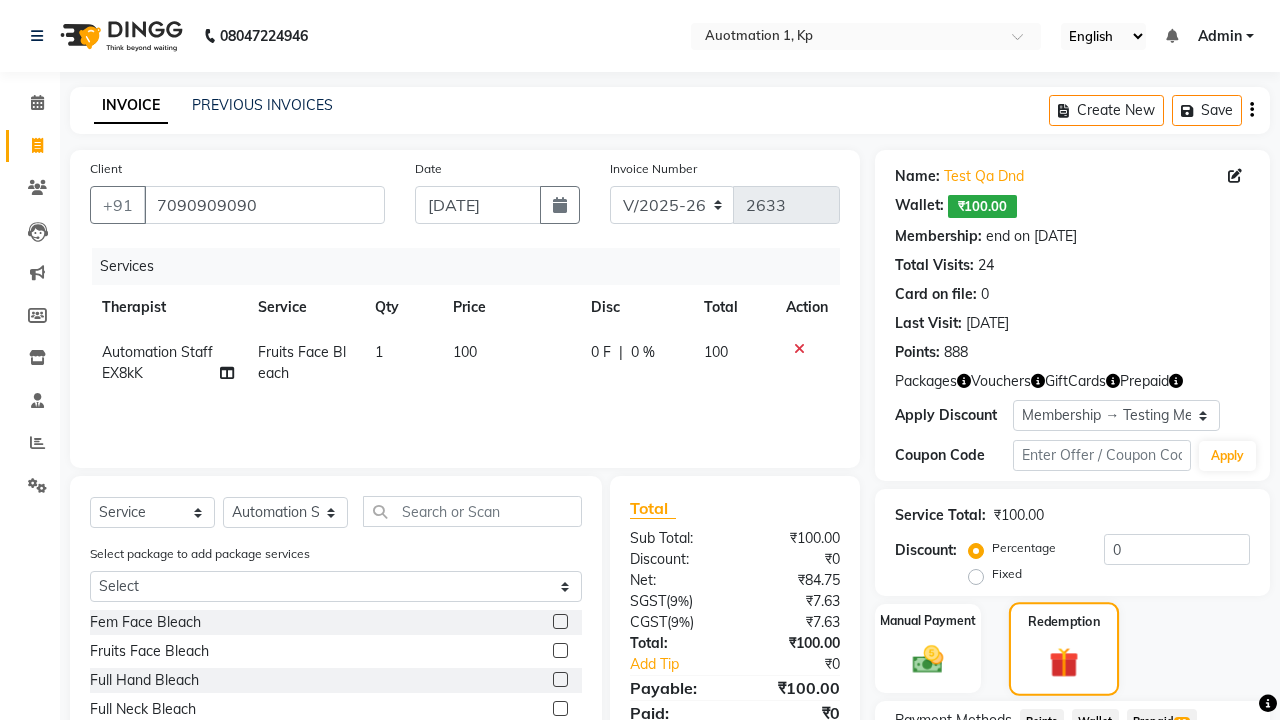 checkbox on "false" 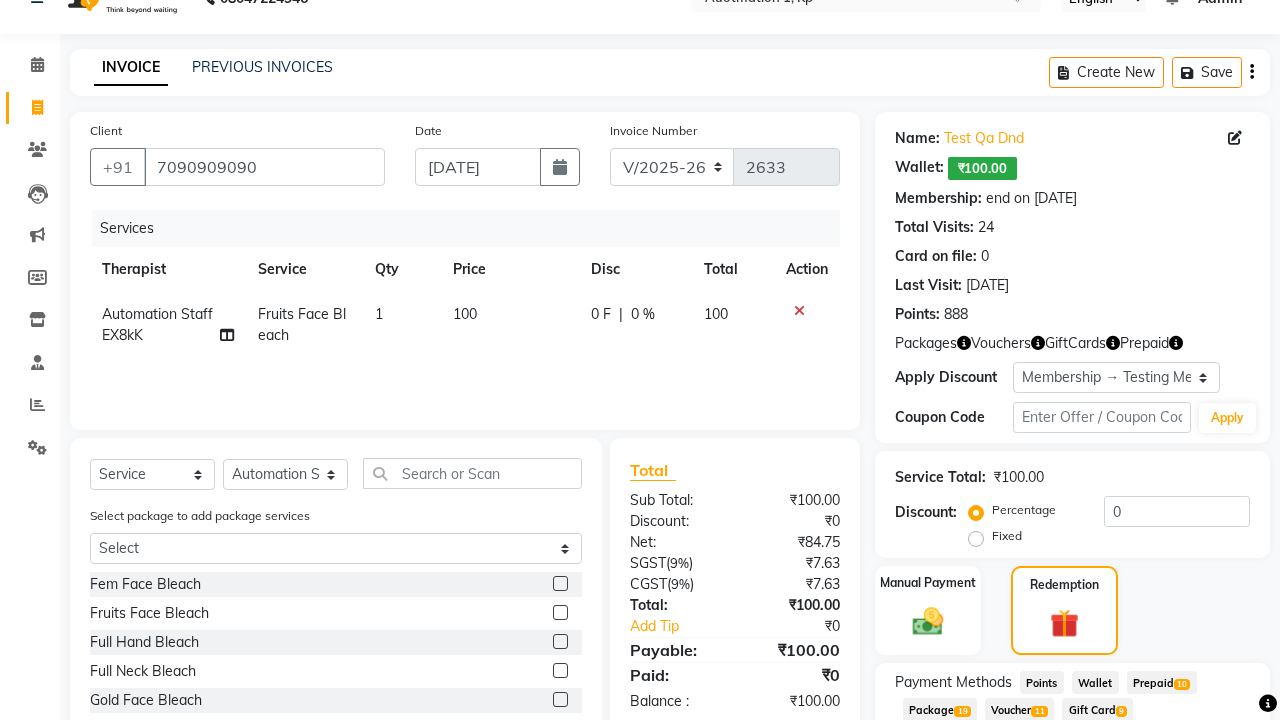 click on "Package  19" 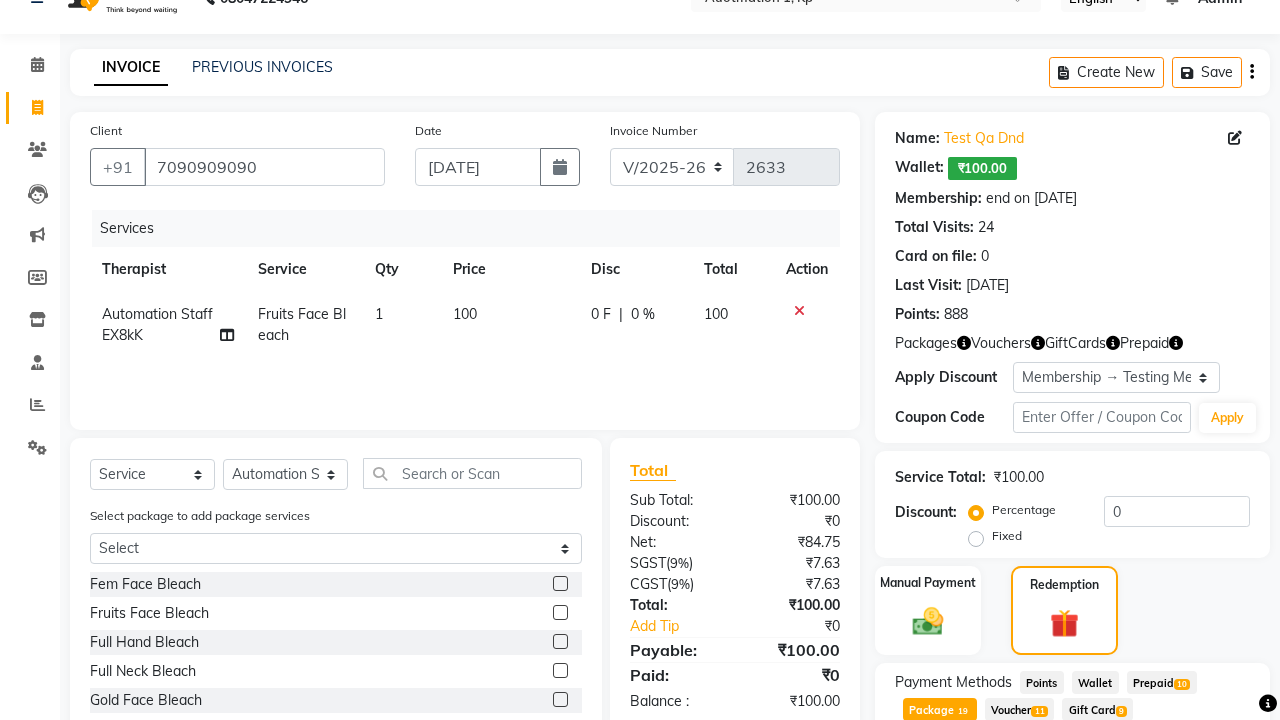 scroll, scrollTop: 0, scrollLeft: 5, axis: horizontal 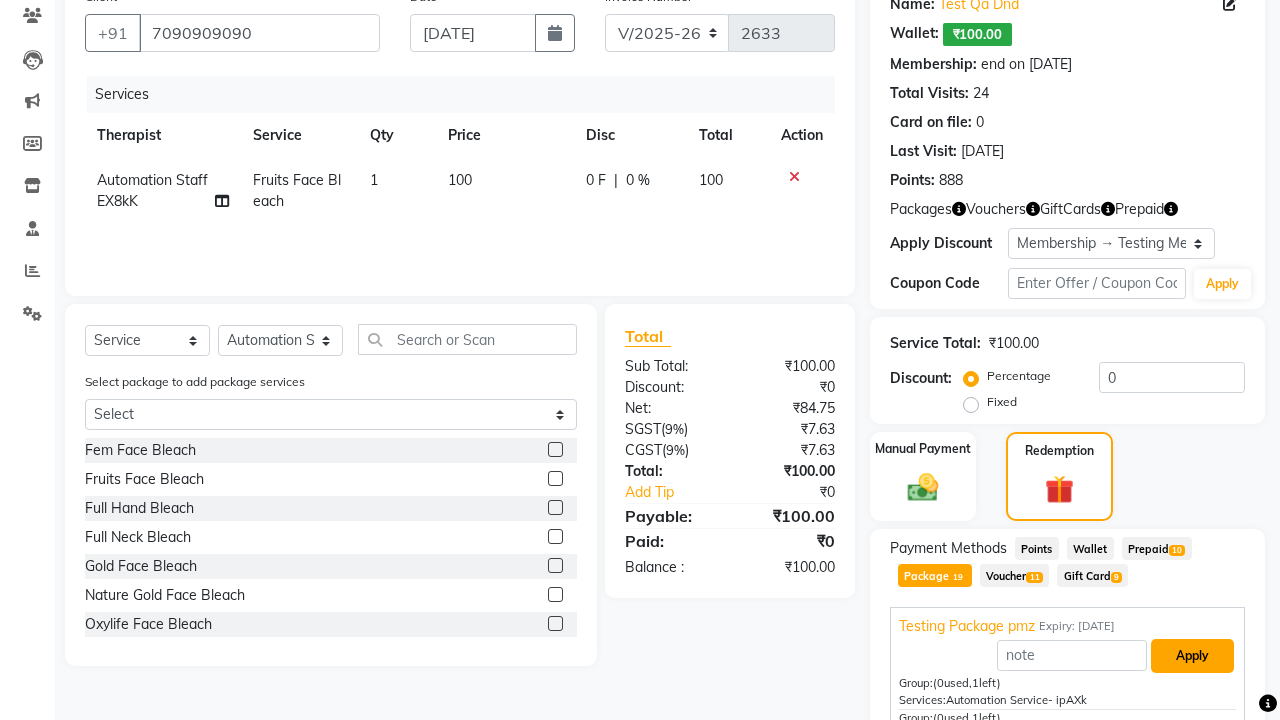 click on "Apply" at bounding box center (1192, 656) 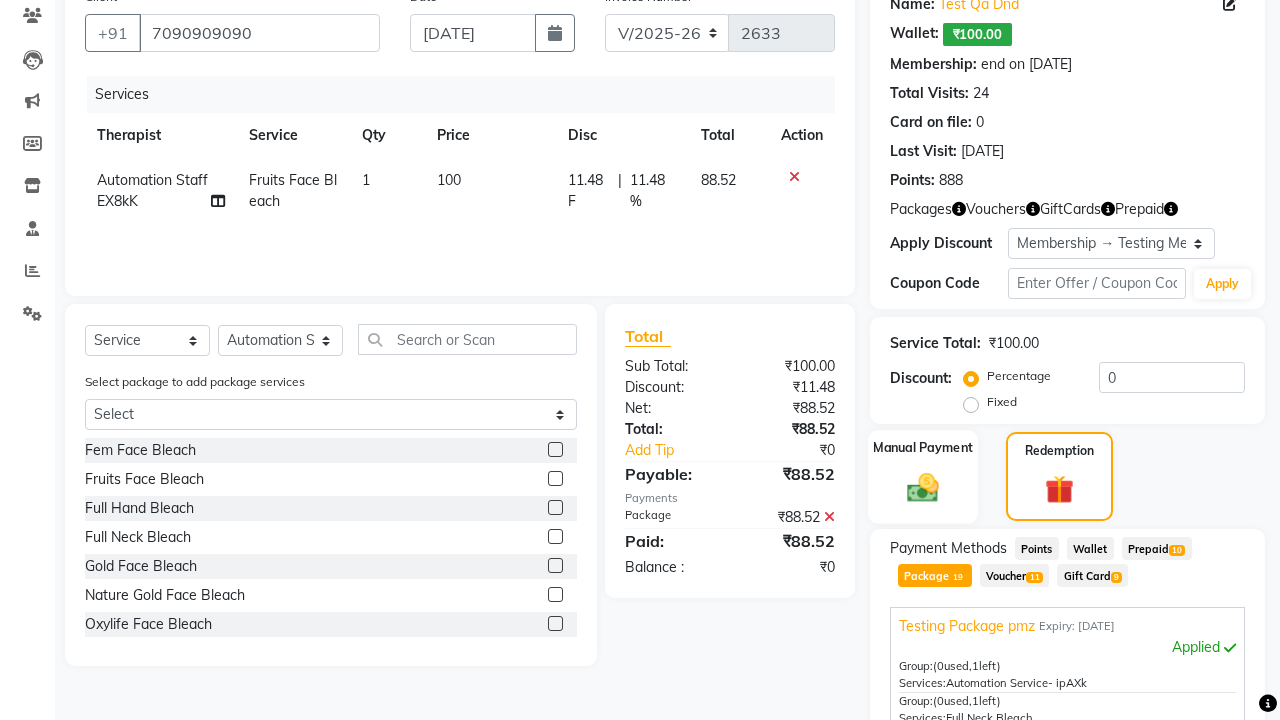 click 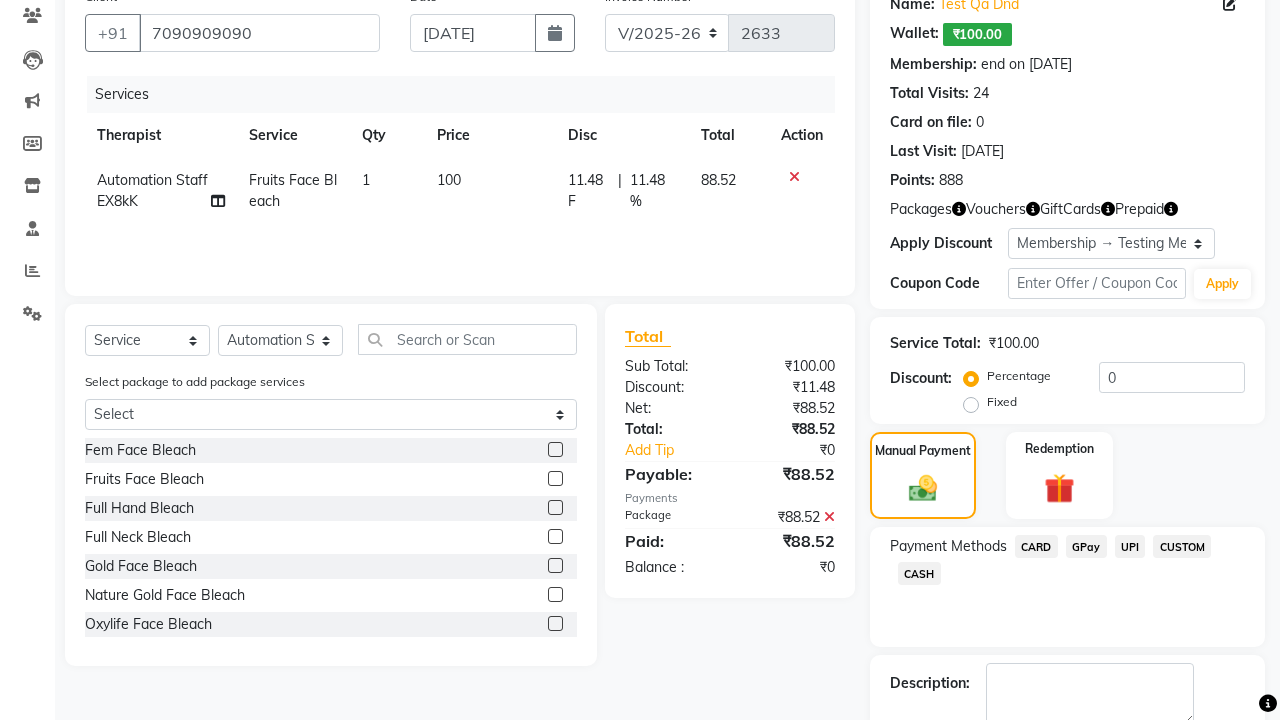 click on "CARD" 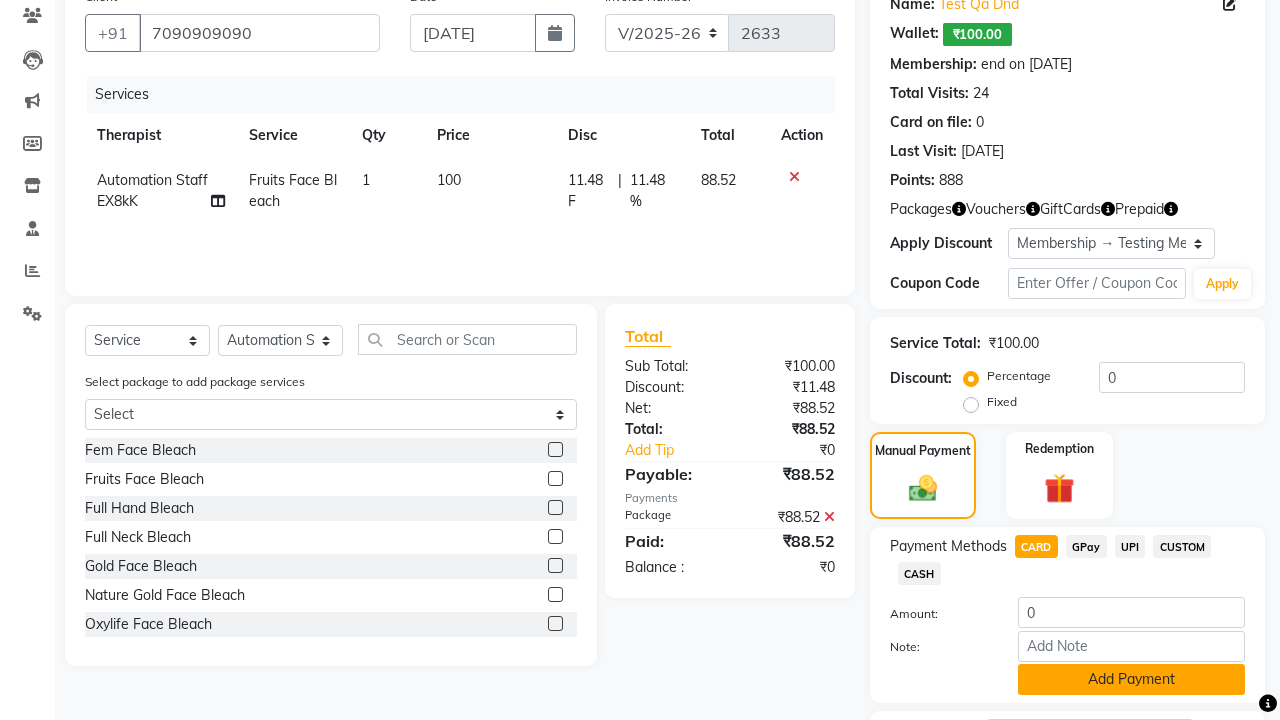 click on "Add Payment" 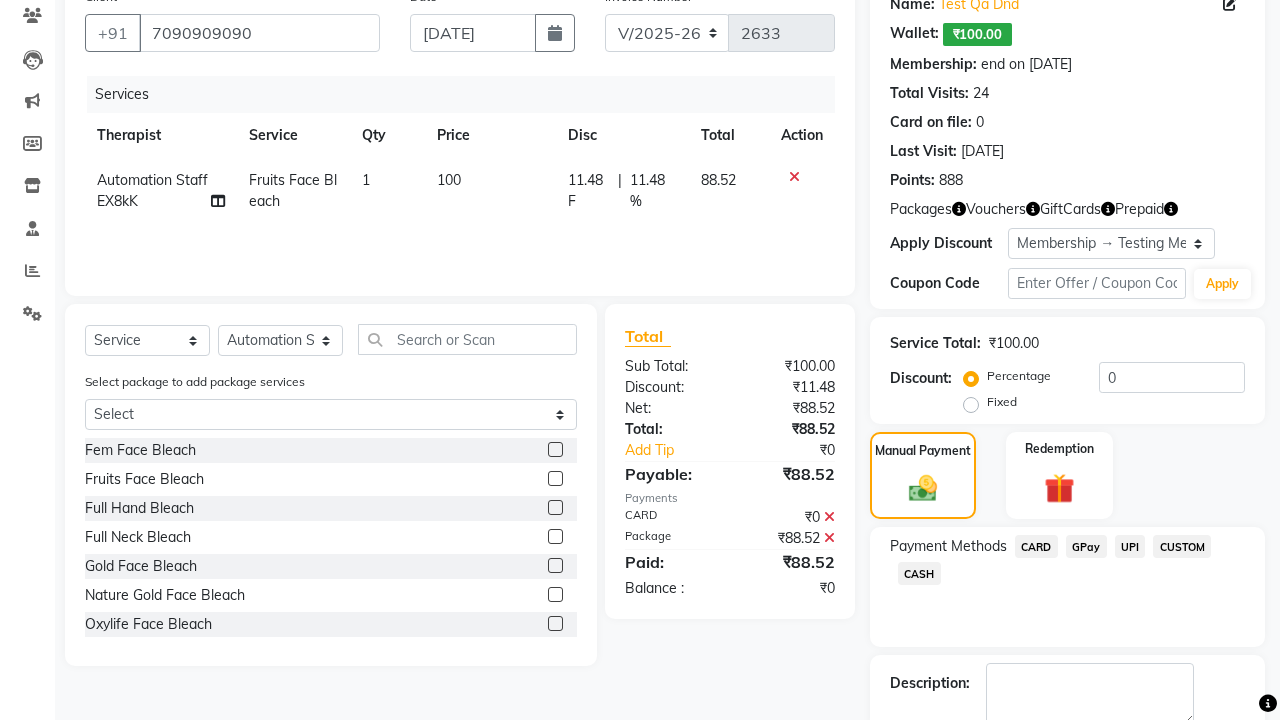 click 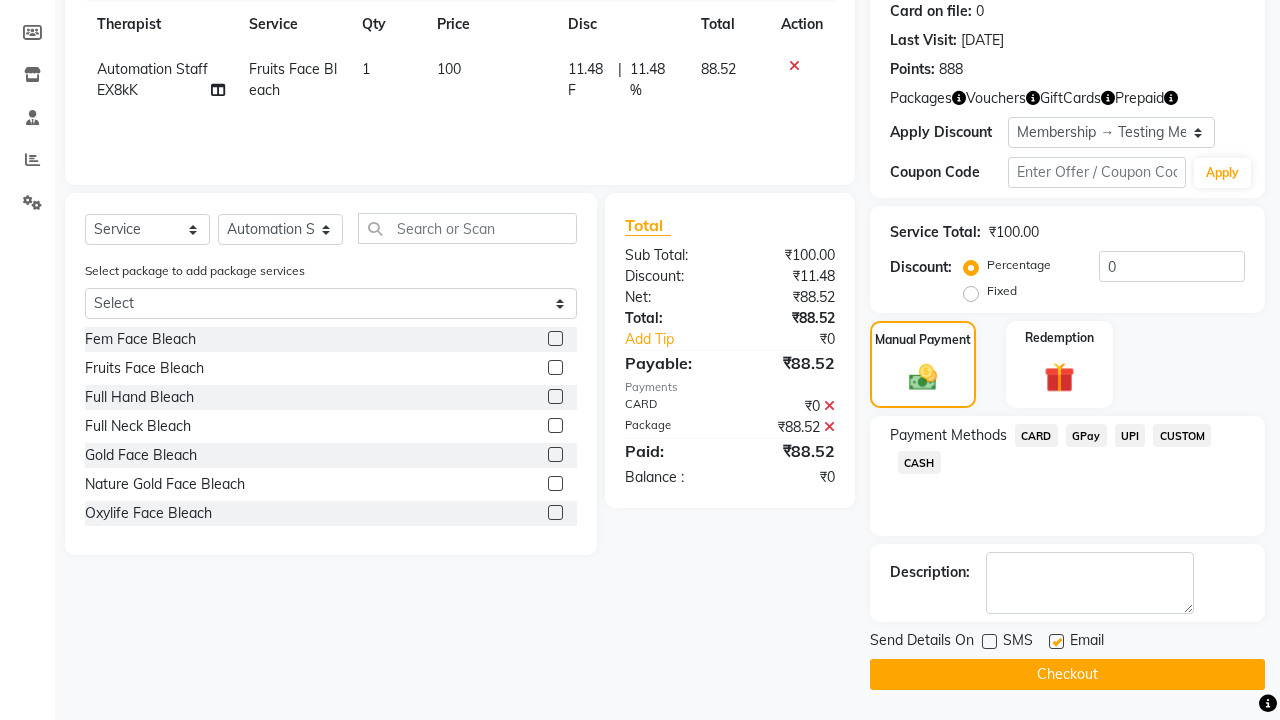 click 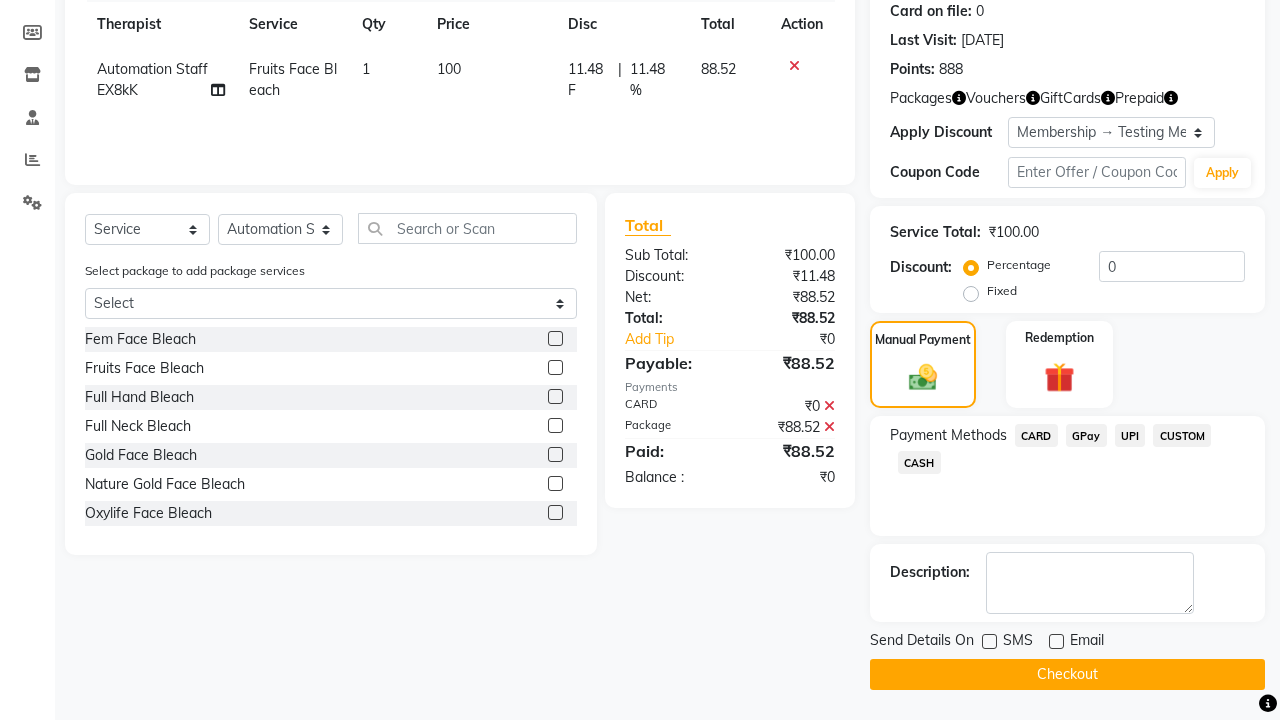click on "Checkout" 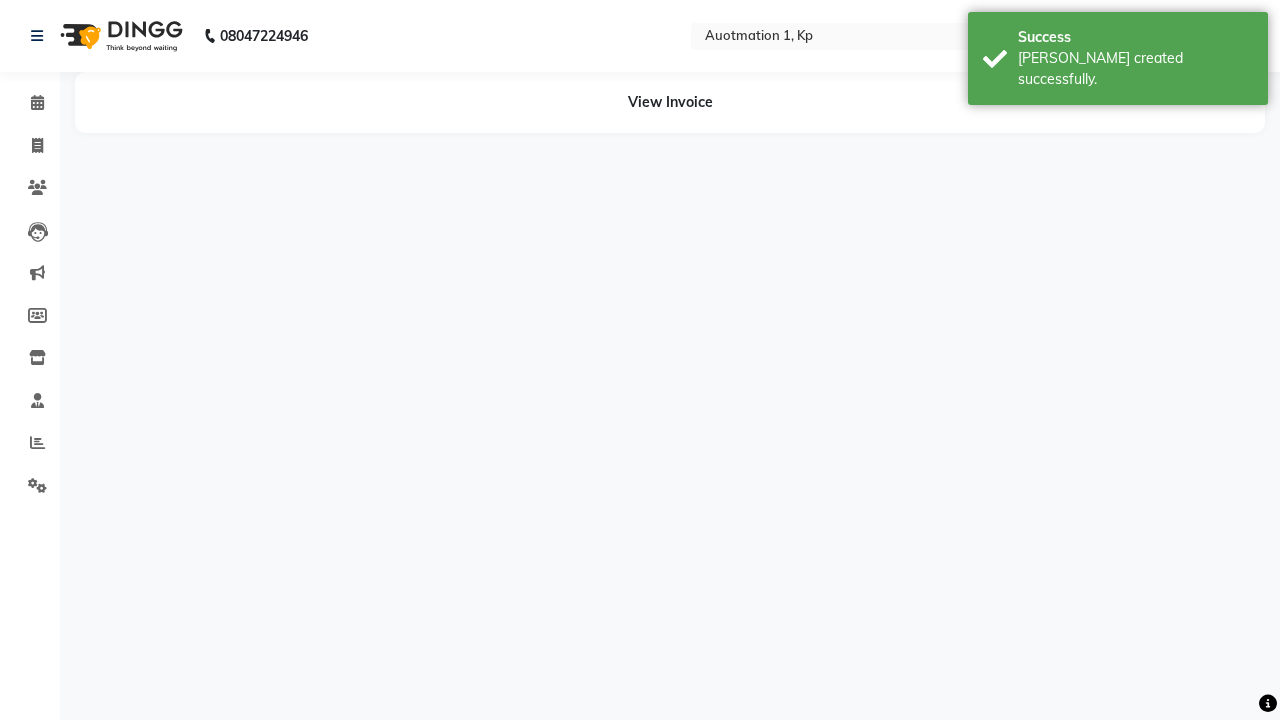 scroll, scrollTop: 0, scrollLeft: 0, axis: both 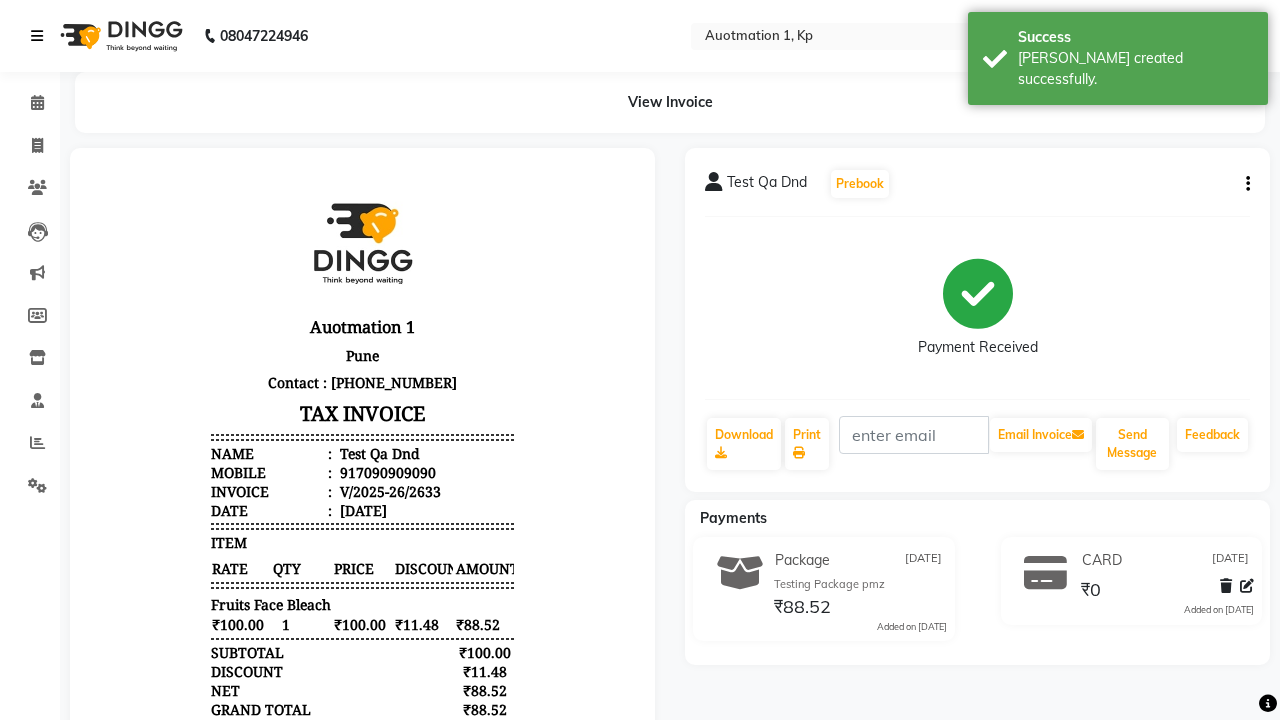 click on "[PERSON_NAME] created successfully." at bounding box center (1135, 69) 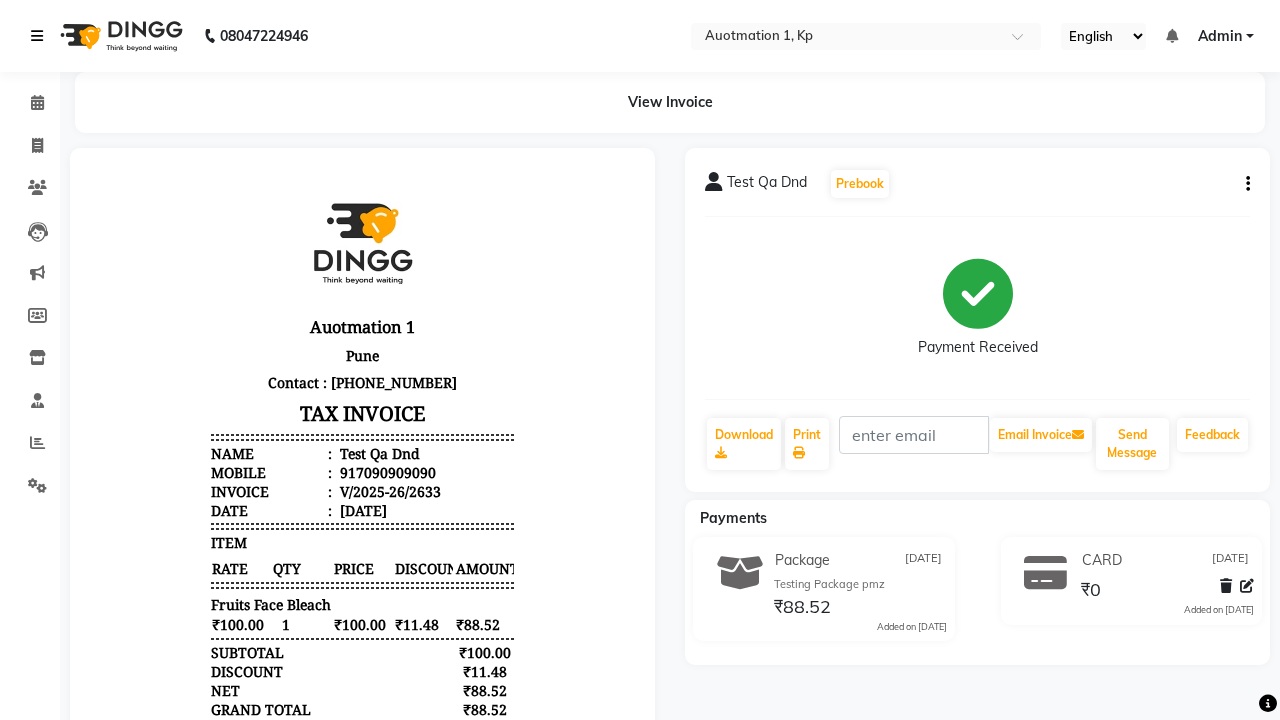 click at bounding box center (37, 36) 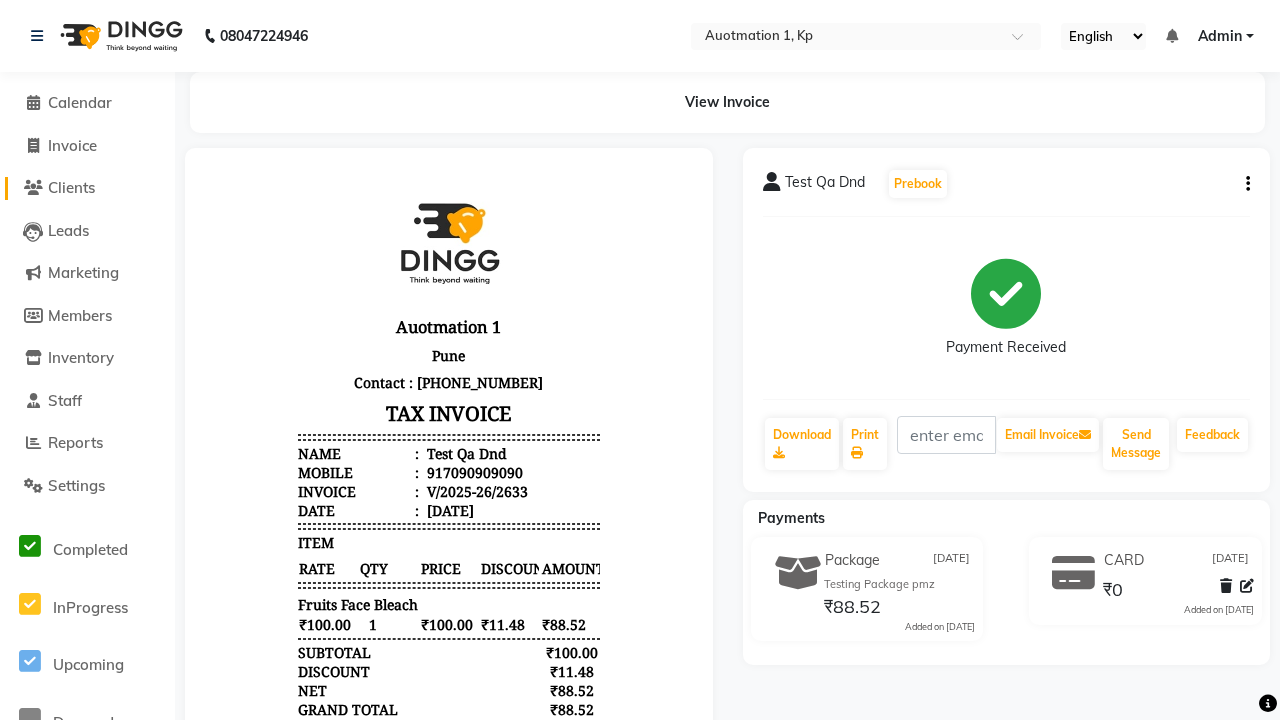 click on "Clients" 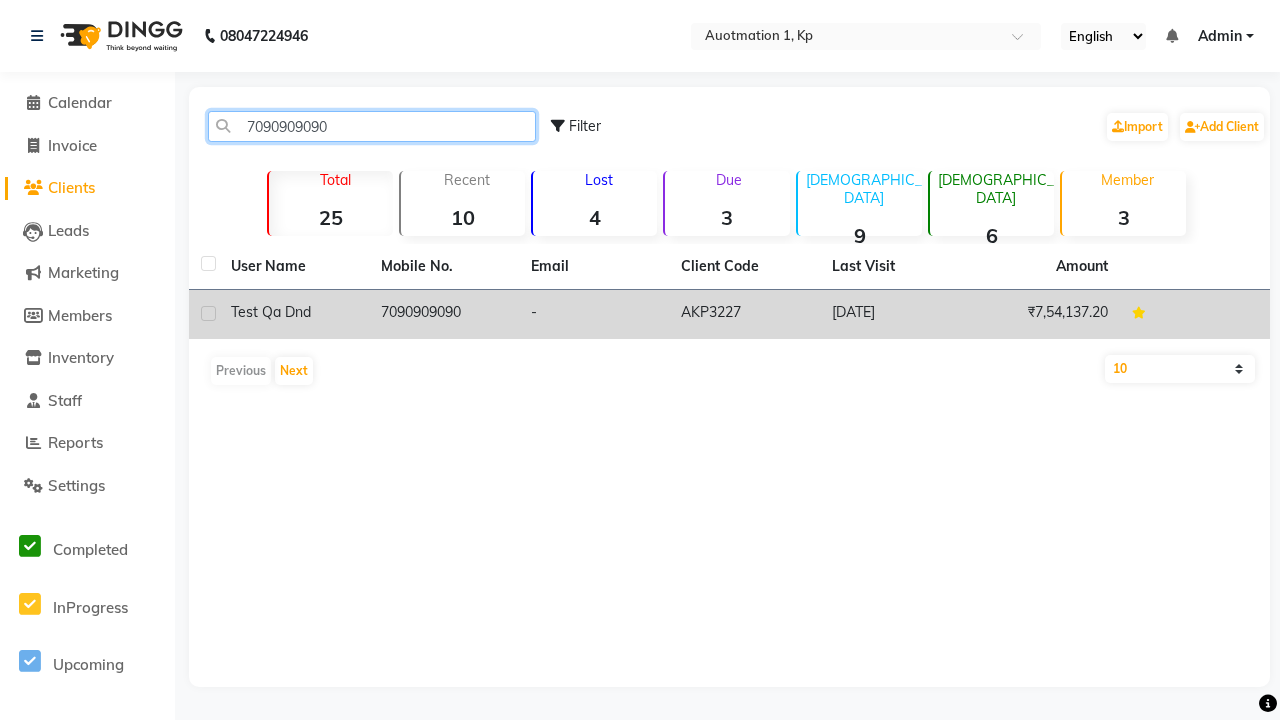 type on "7090909090" 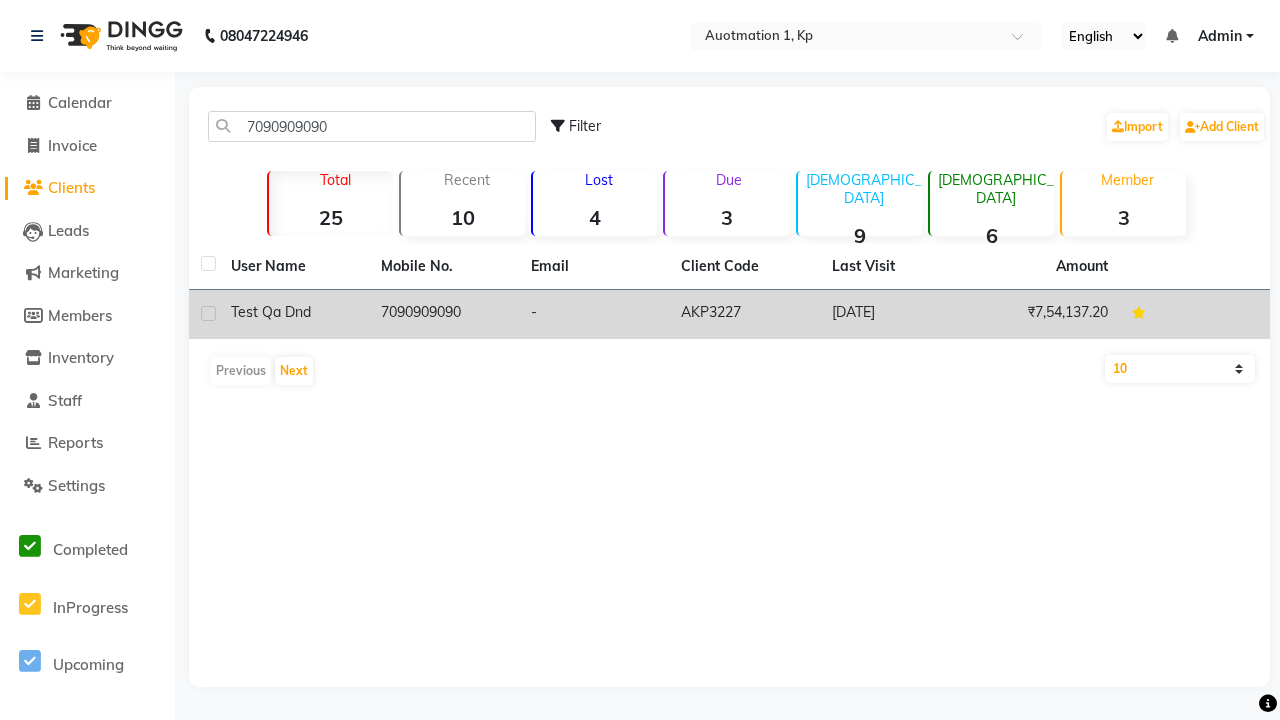 click on "7090909090" 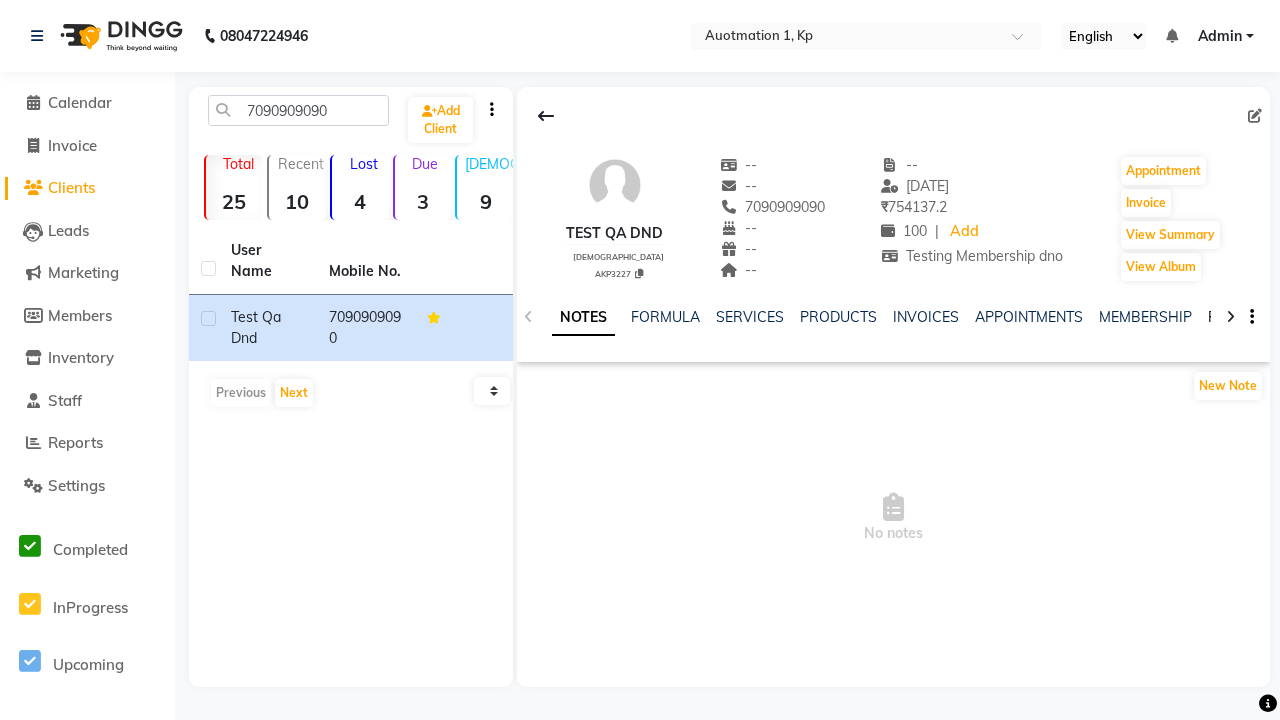 click on "PACKAGES" 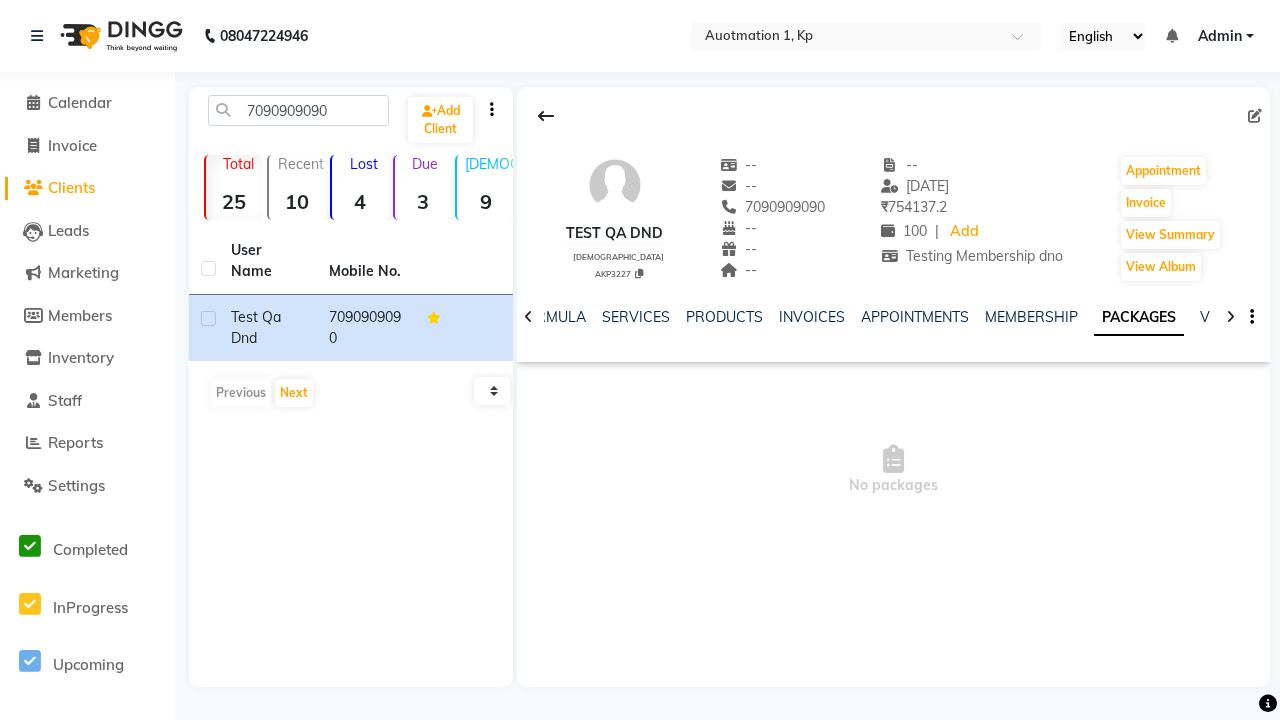 scroll, scrollTop: 0, scrollLeft: 71, axis: horizontal 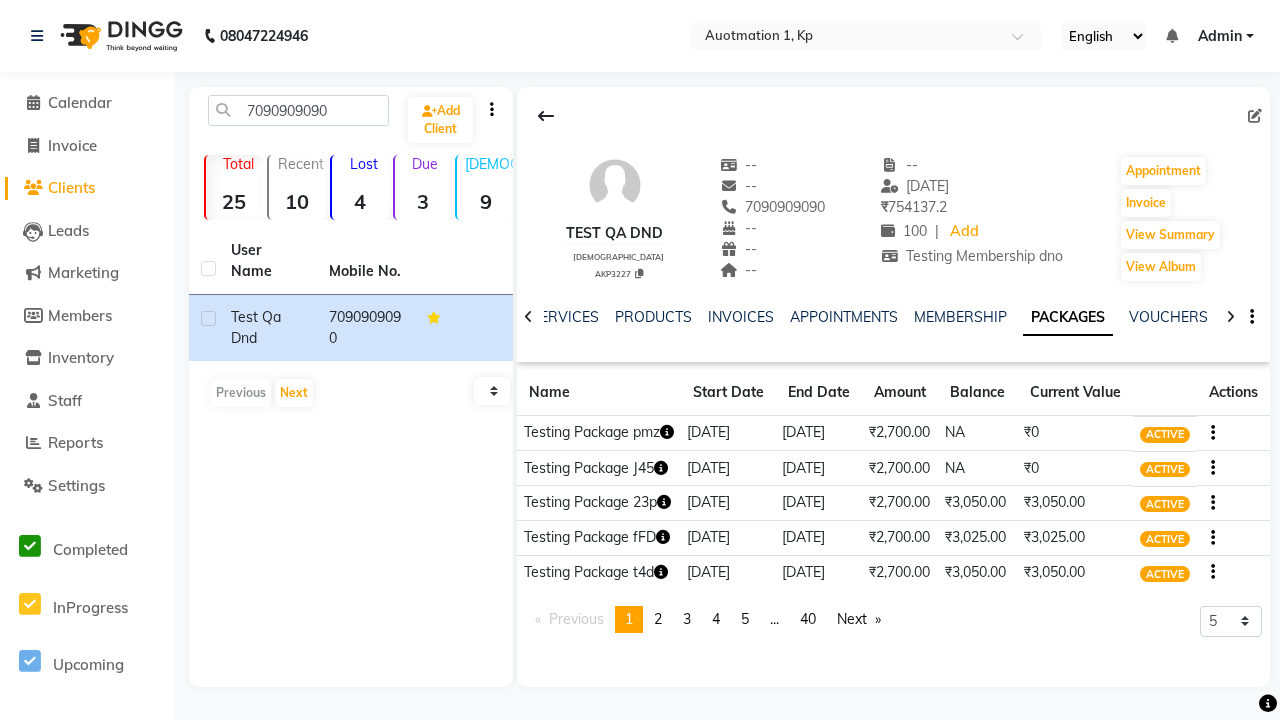 click 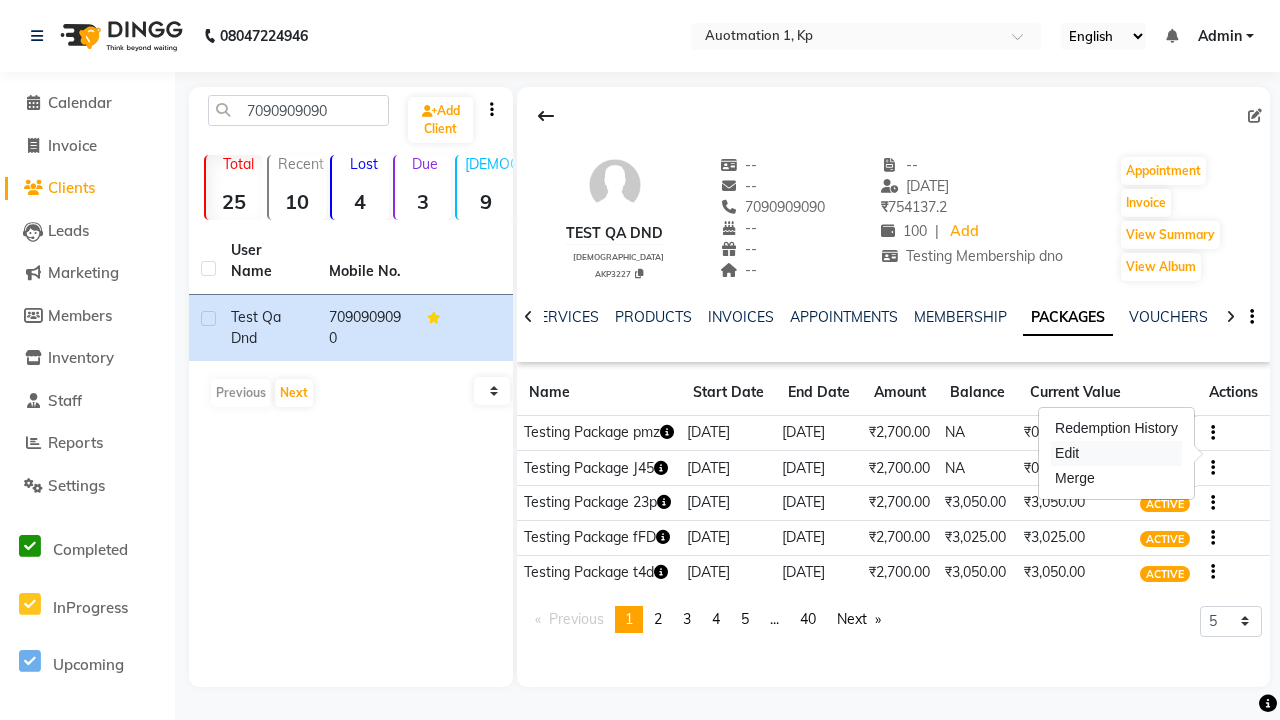click on "Edit" at bounding box center [1116, 453] 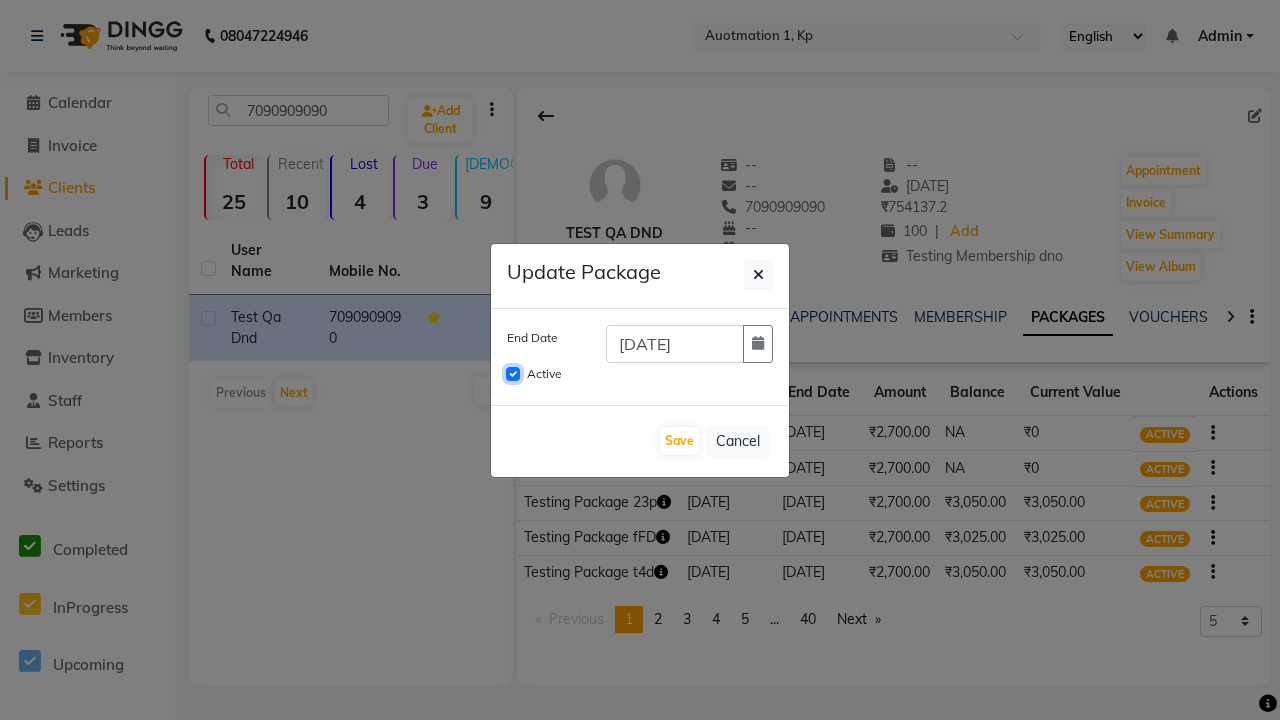 click on "Active" at bounding box center (513, 374) 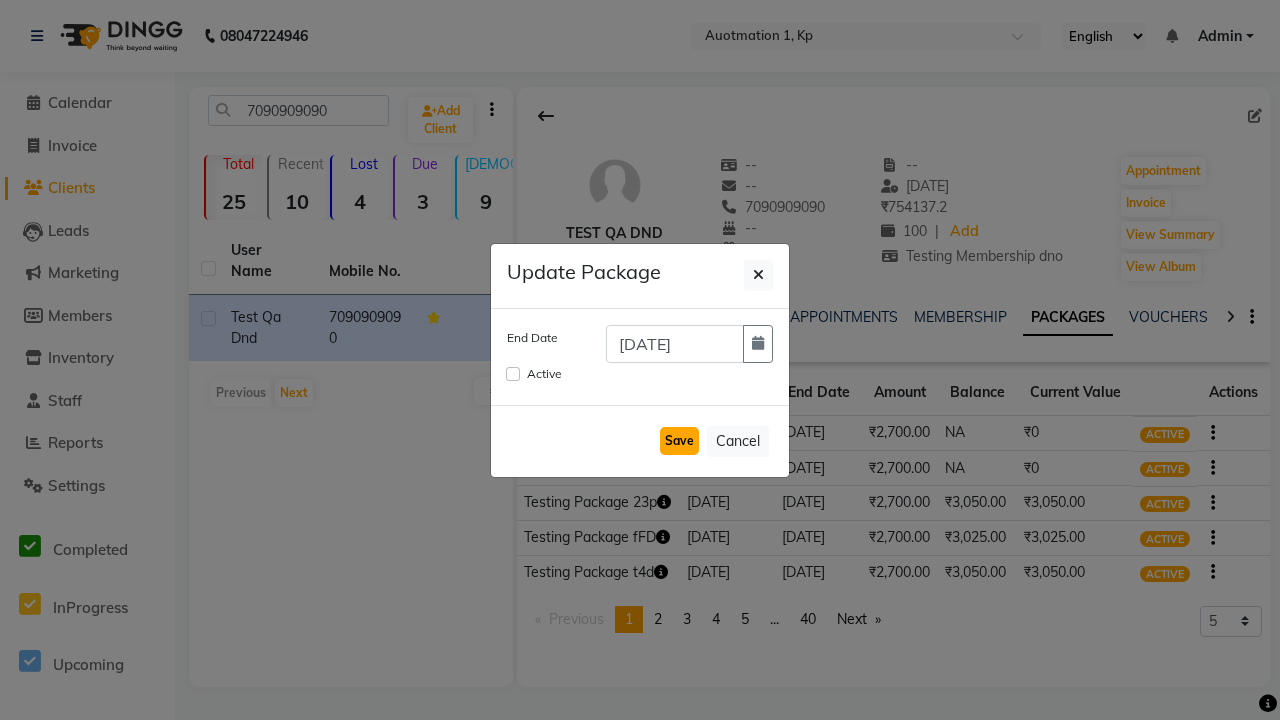 click on "Save" 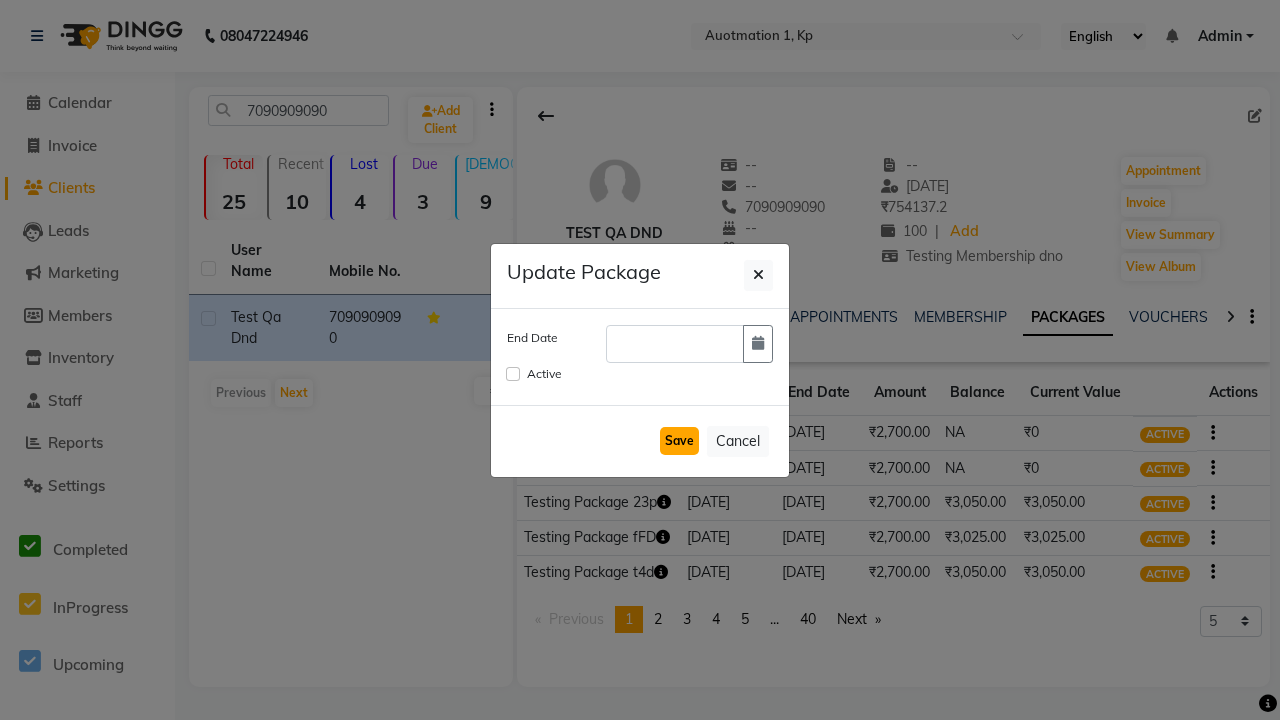 checkbox on "false" 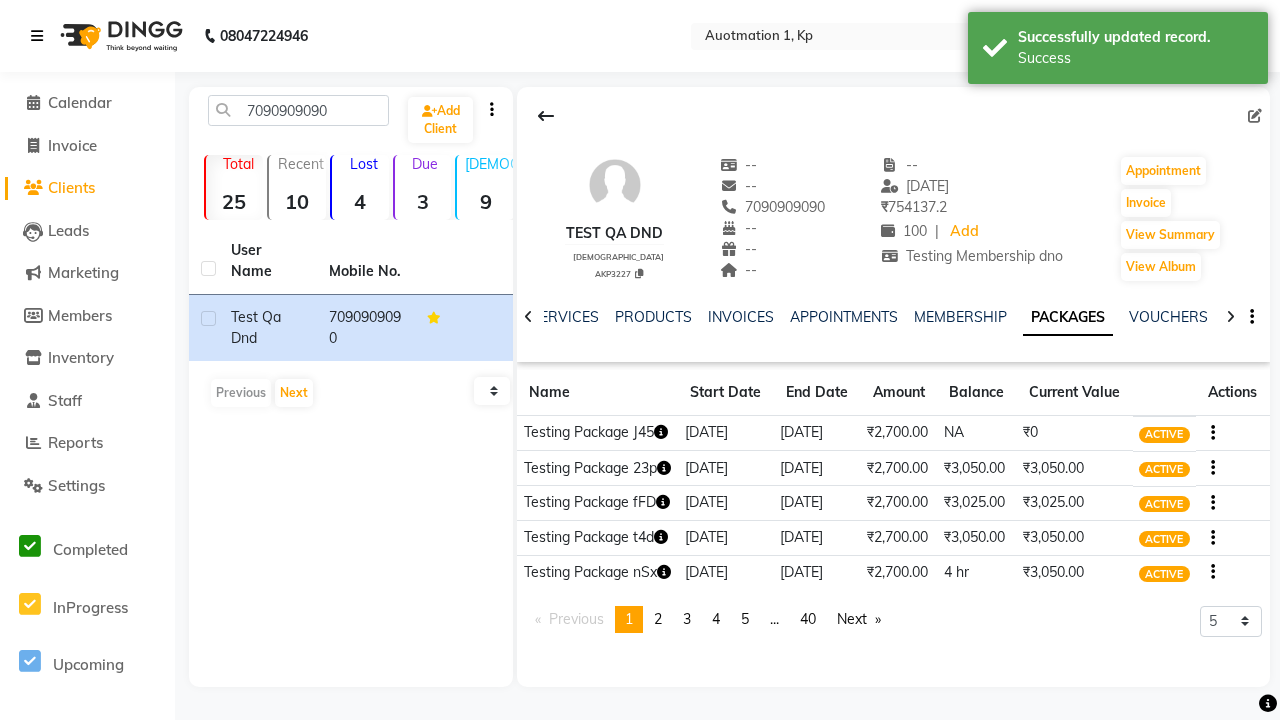 click on "Success" at bounding box center (1135, 58) 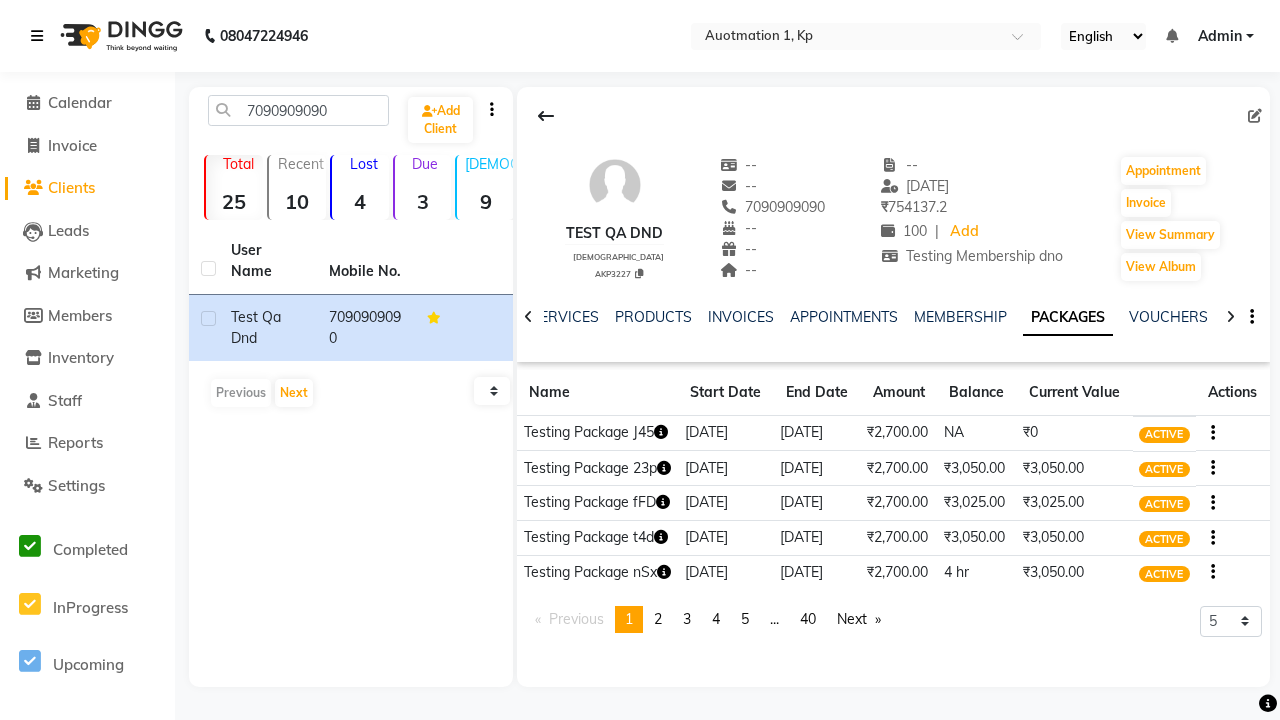 click at bounding box center (37, 36) 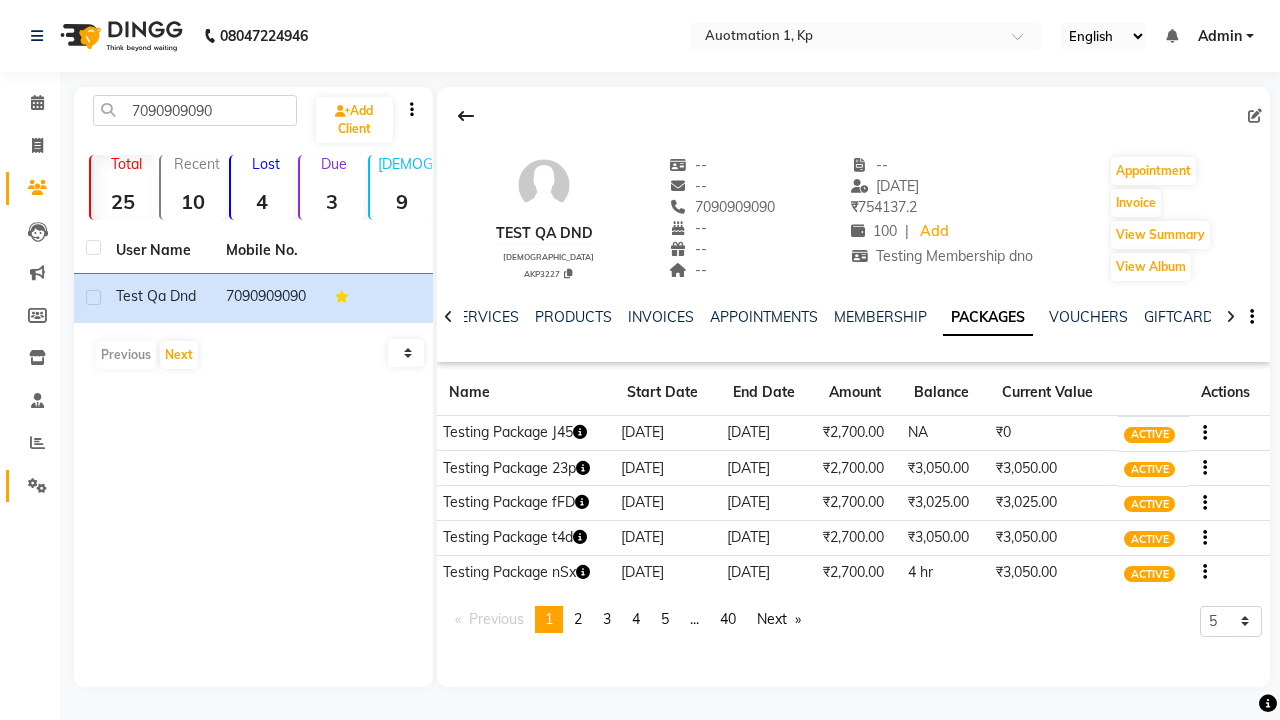 click 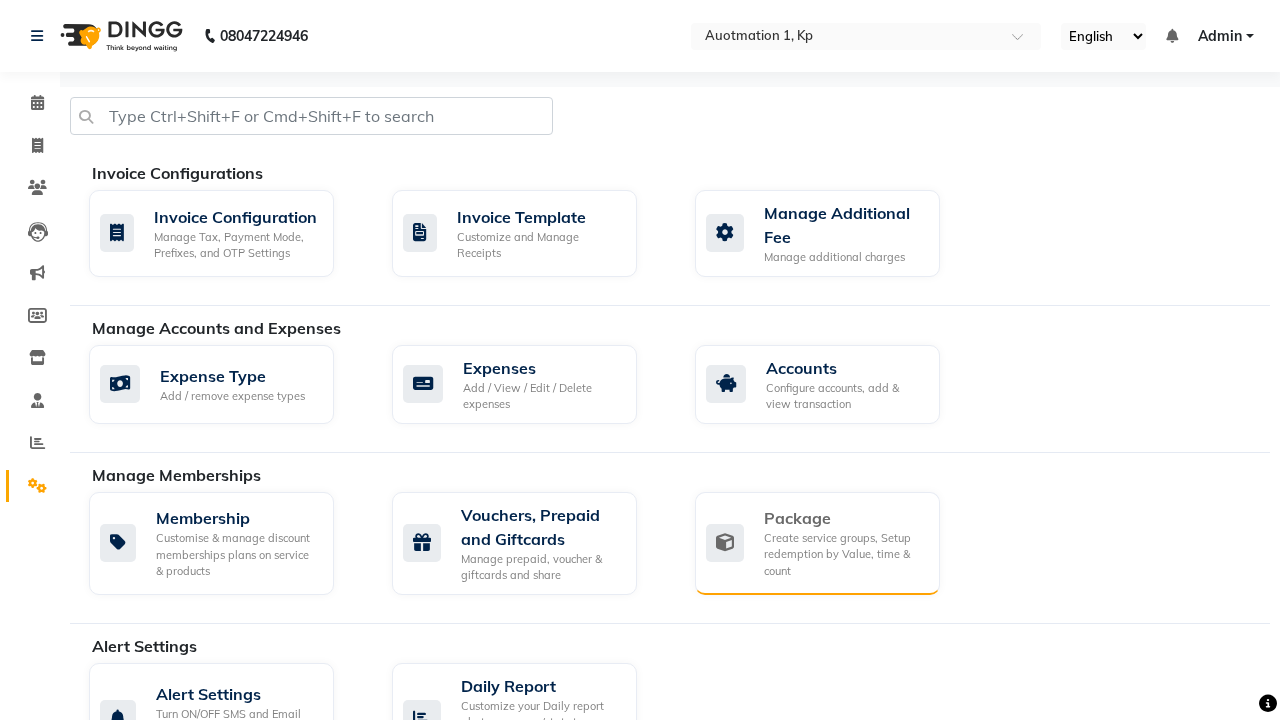 click on "Package" 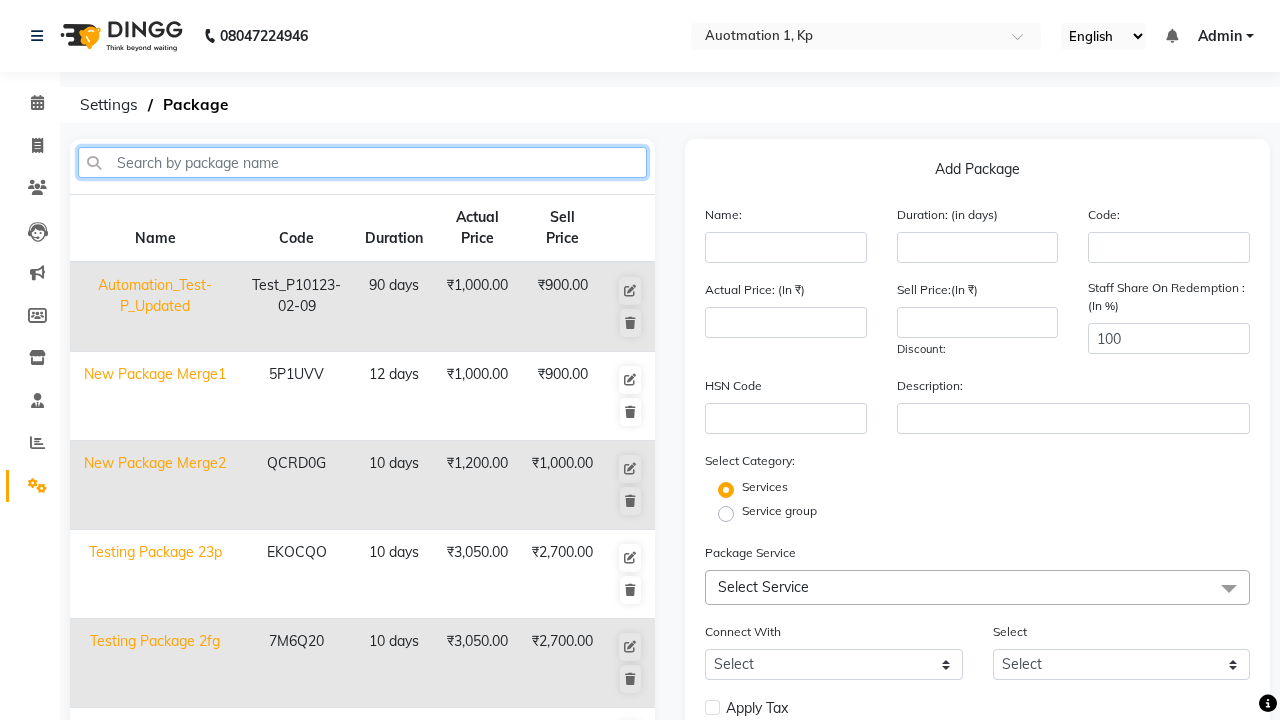 type on "Testing Package pmz" 